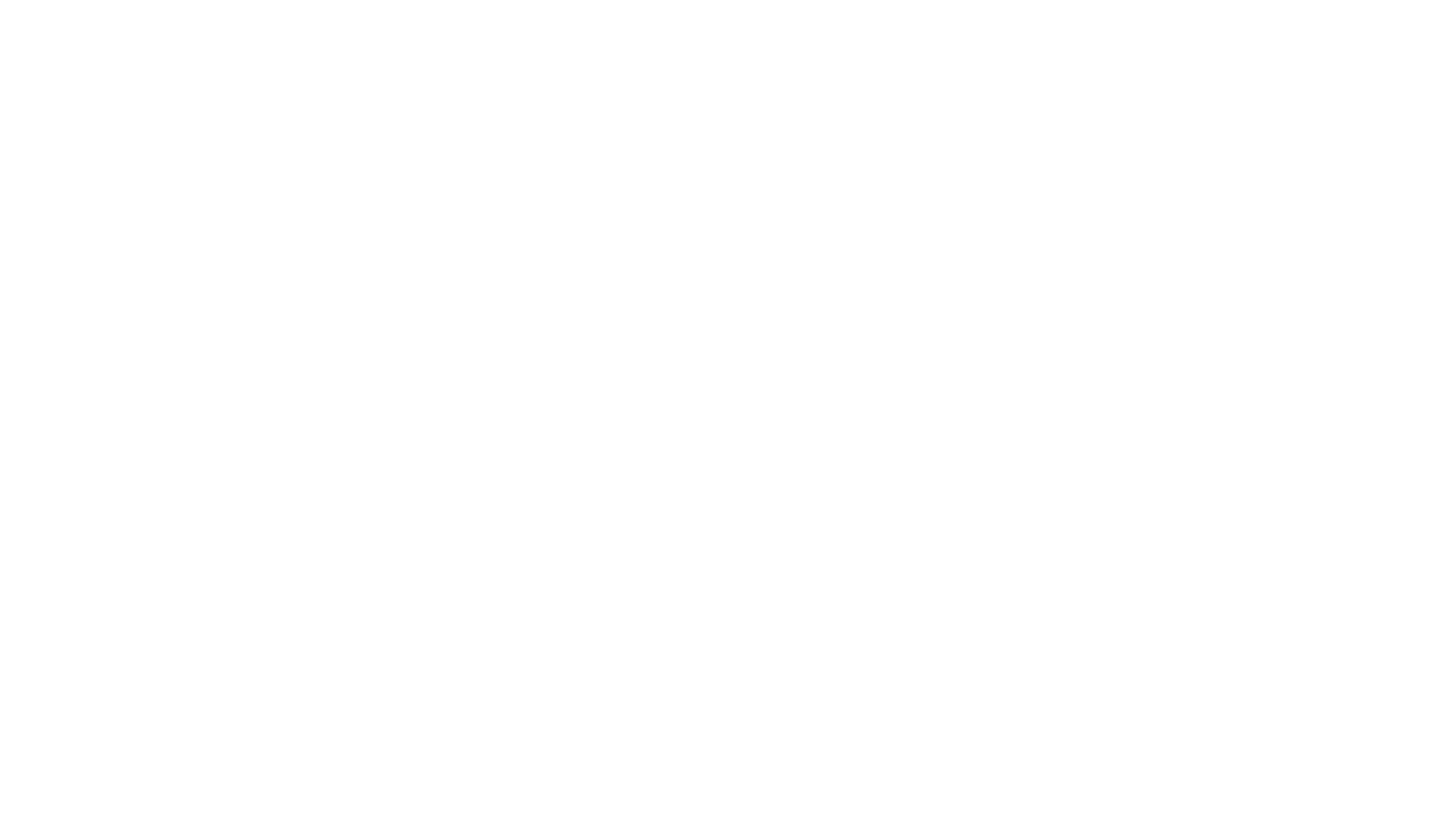 scroll, scrollTop: 0, scrollLeft: 0, axis: both 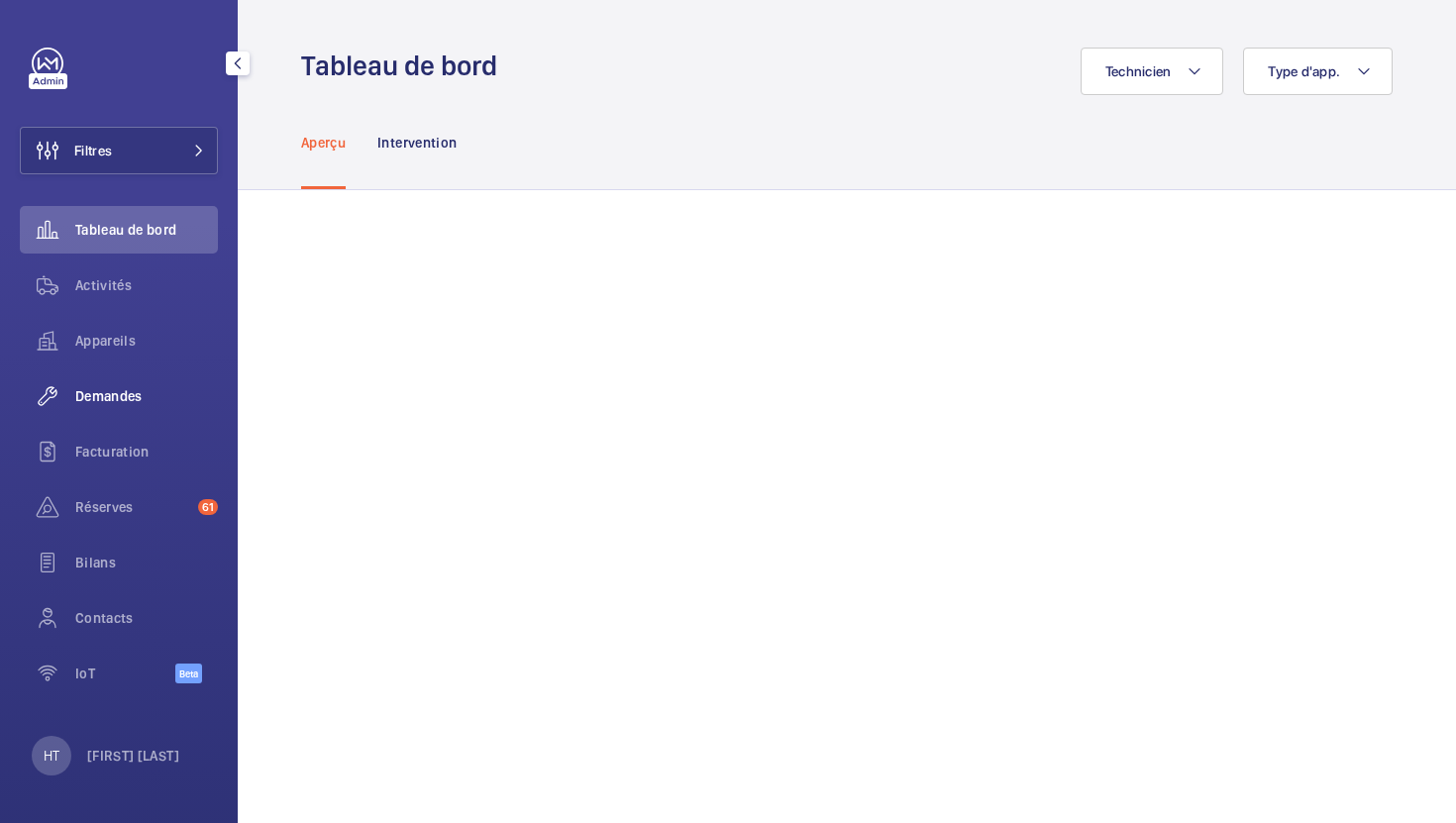 click on "Demandes" 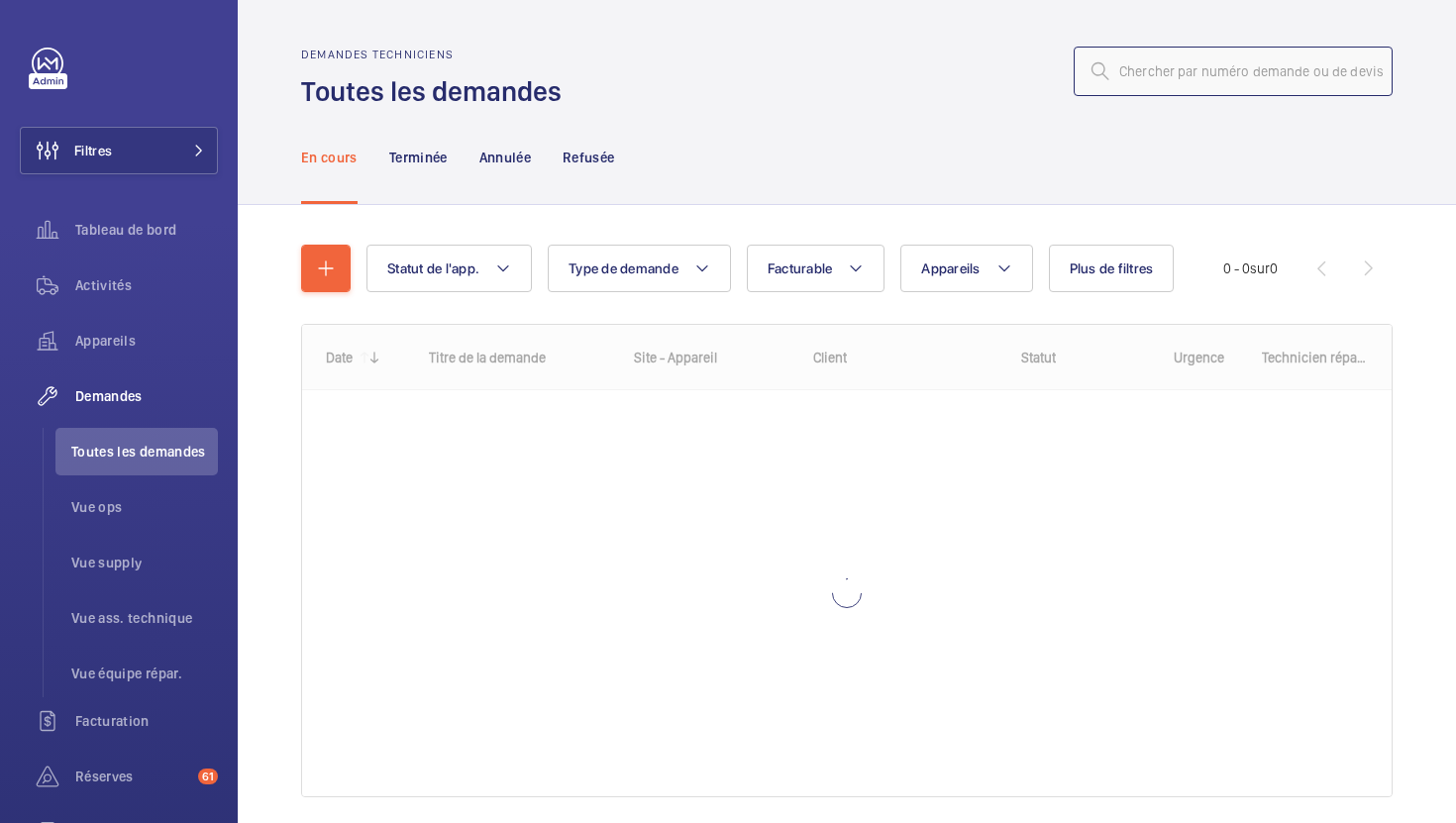 click 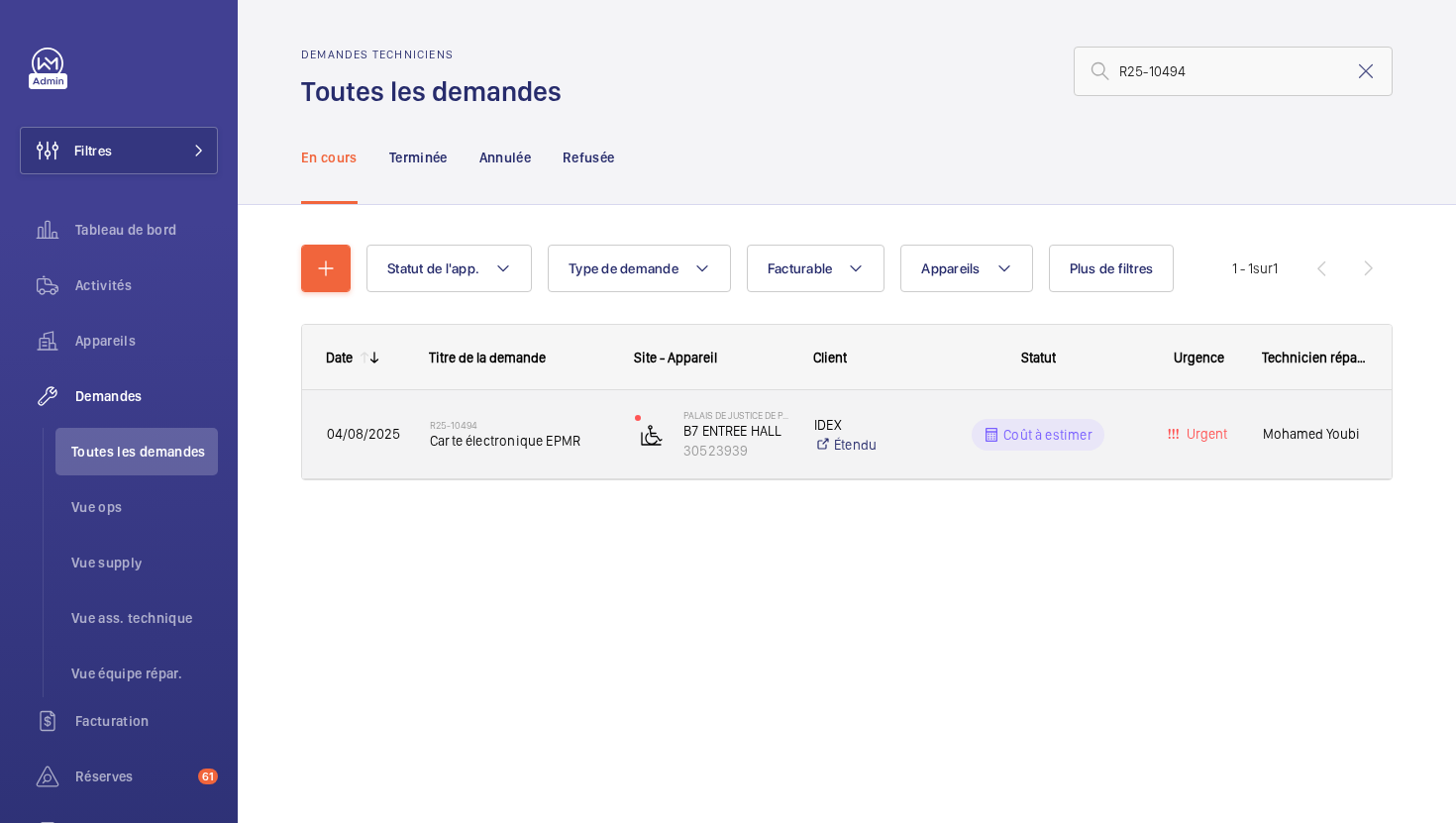 click on "R25-10494   Carte électronique EPMR" 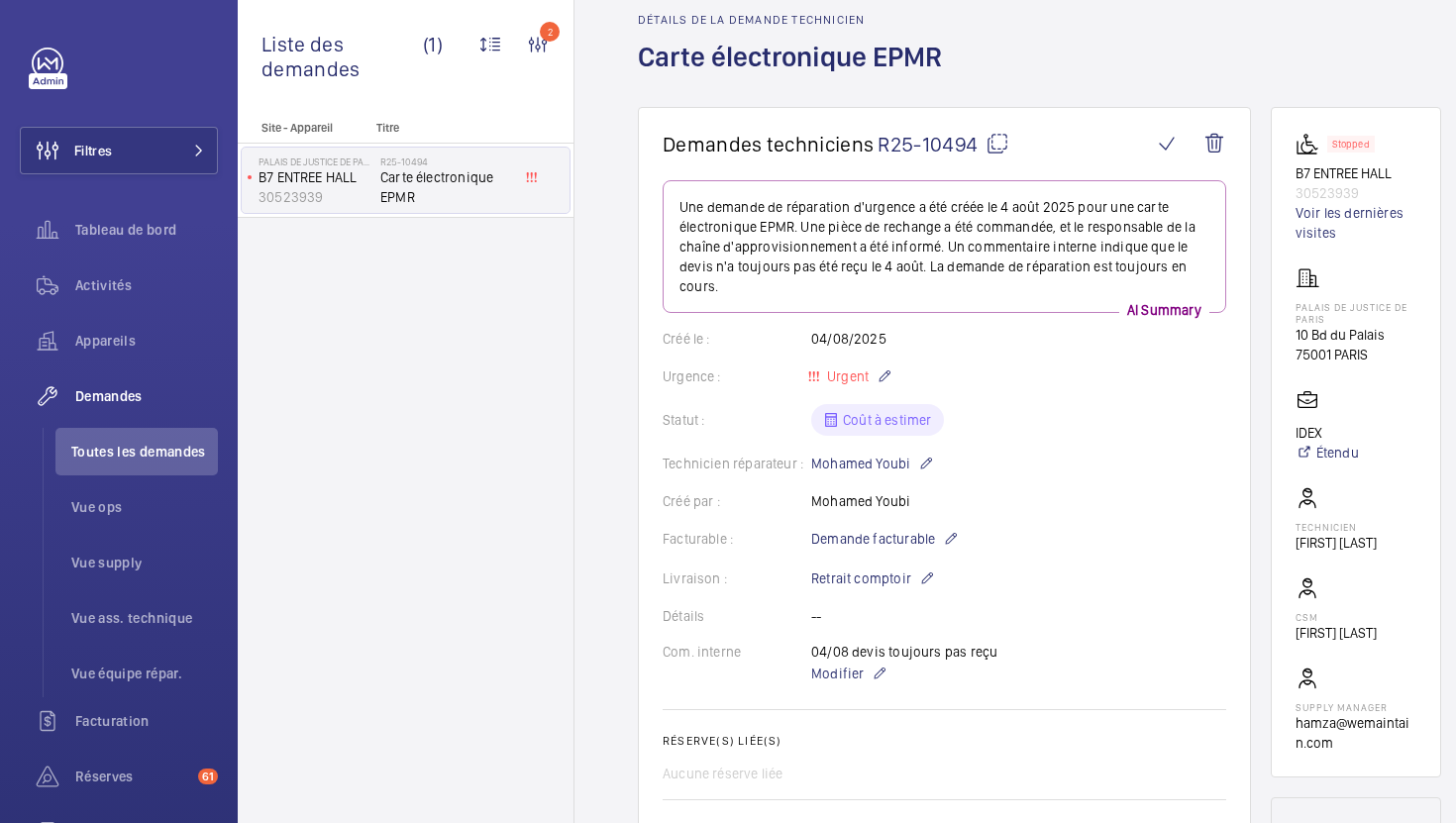scroll, scrollTop: 6, scrollLeft: 0, axis: vertical 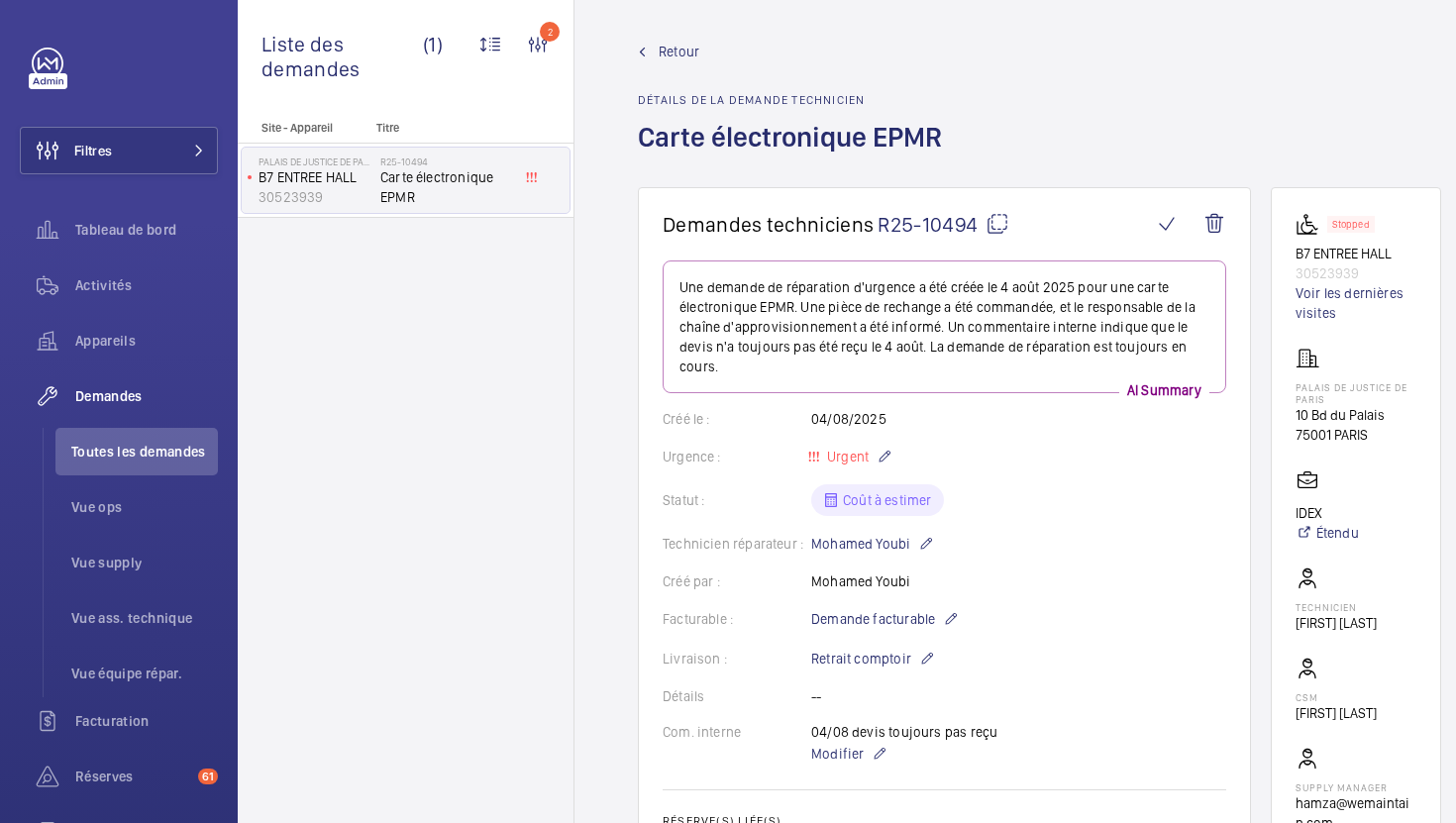 click 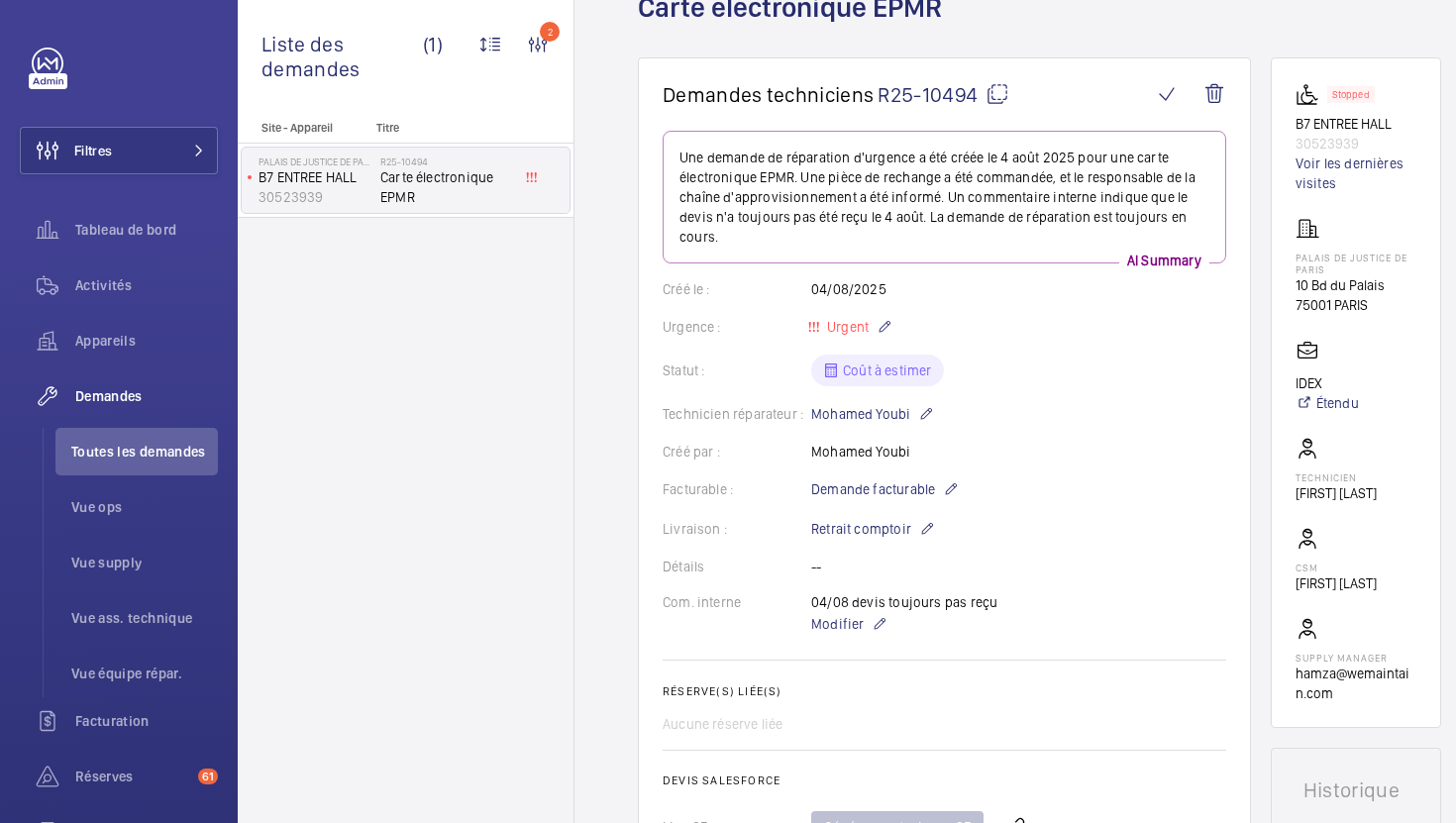 scroll, scrollTop: 0, scrollLeft: 0, axis: both 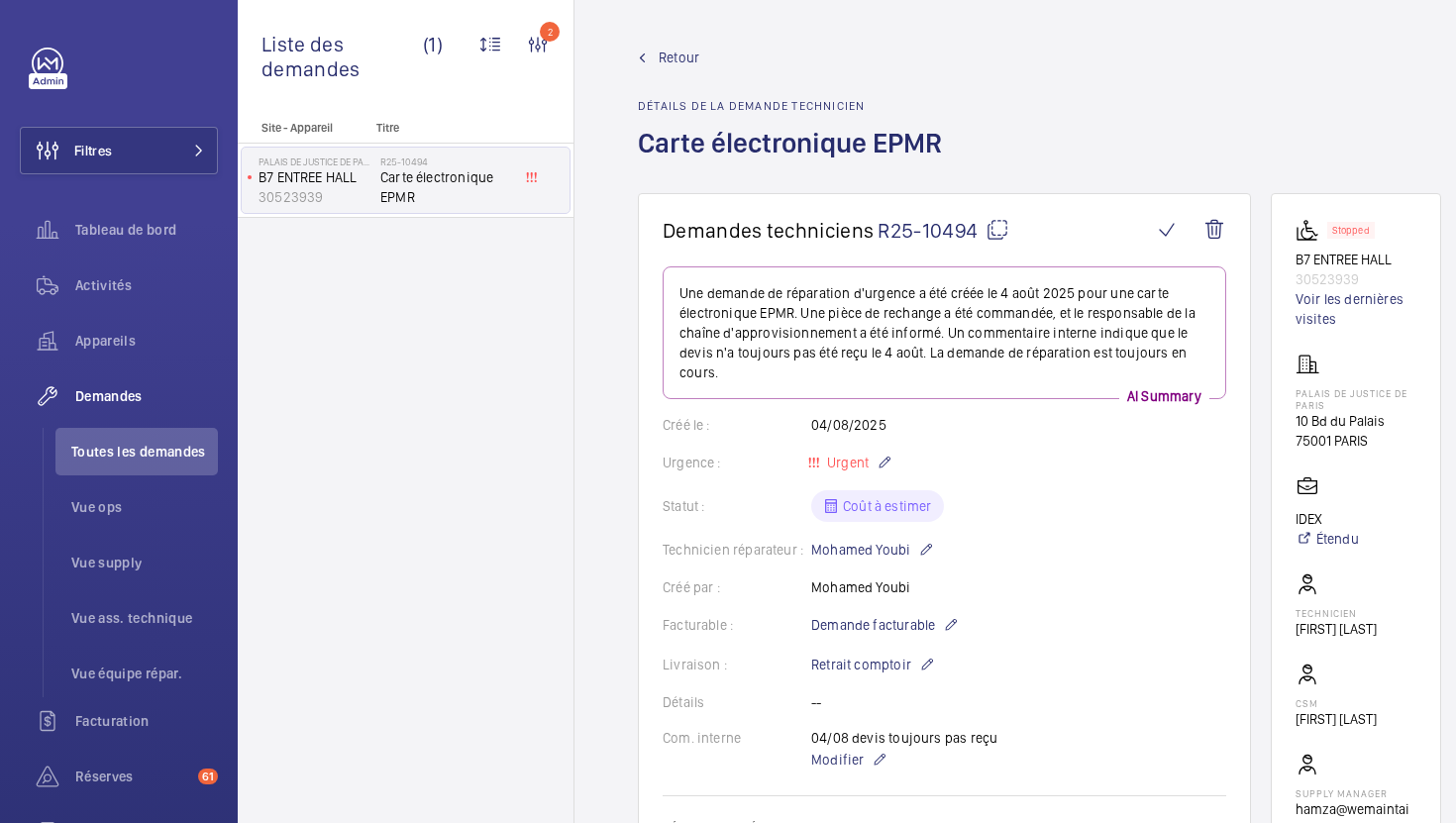 click 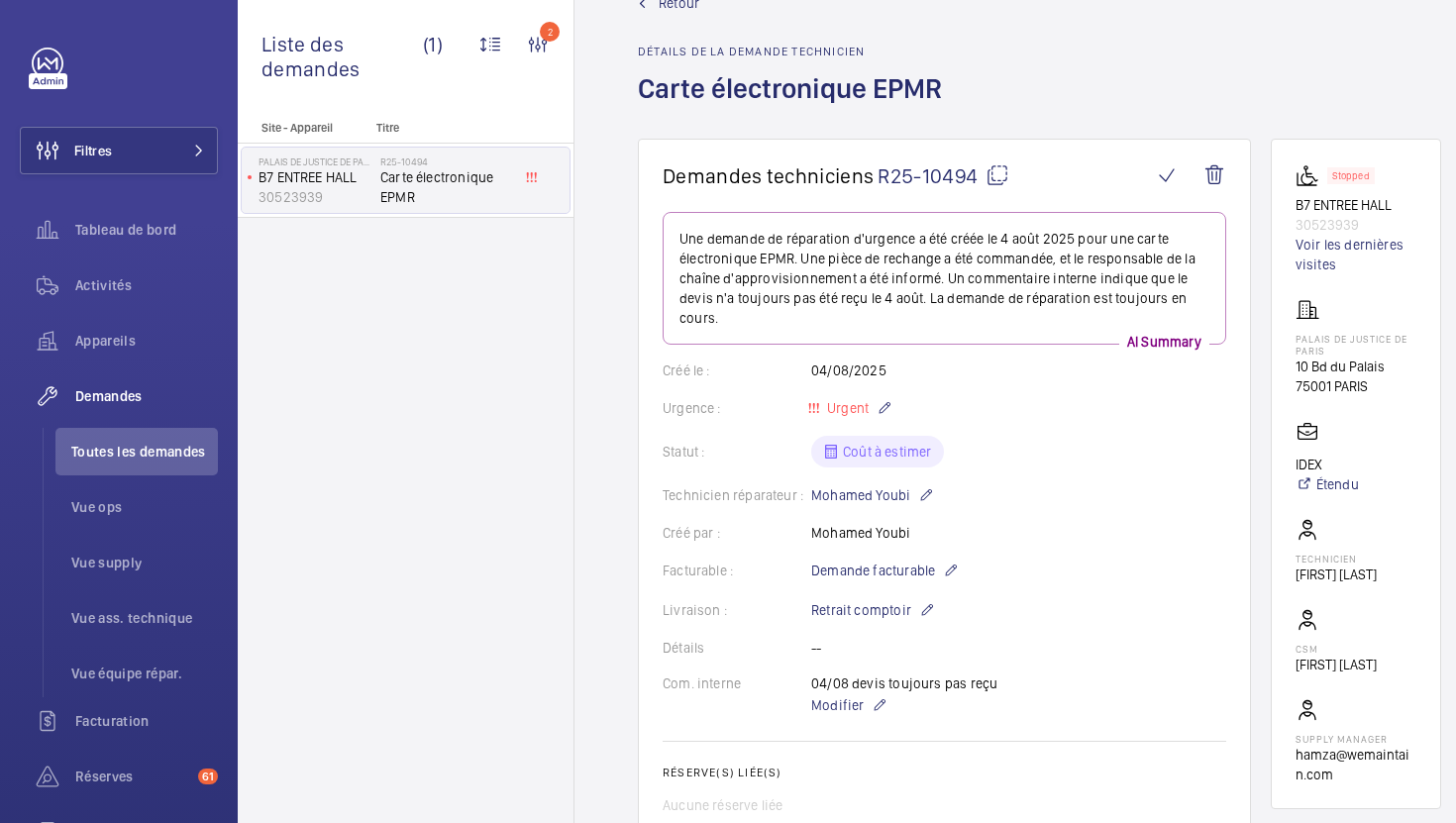scroll, scrollTop: 58, scrollLeft: 0, axis: vertical 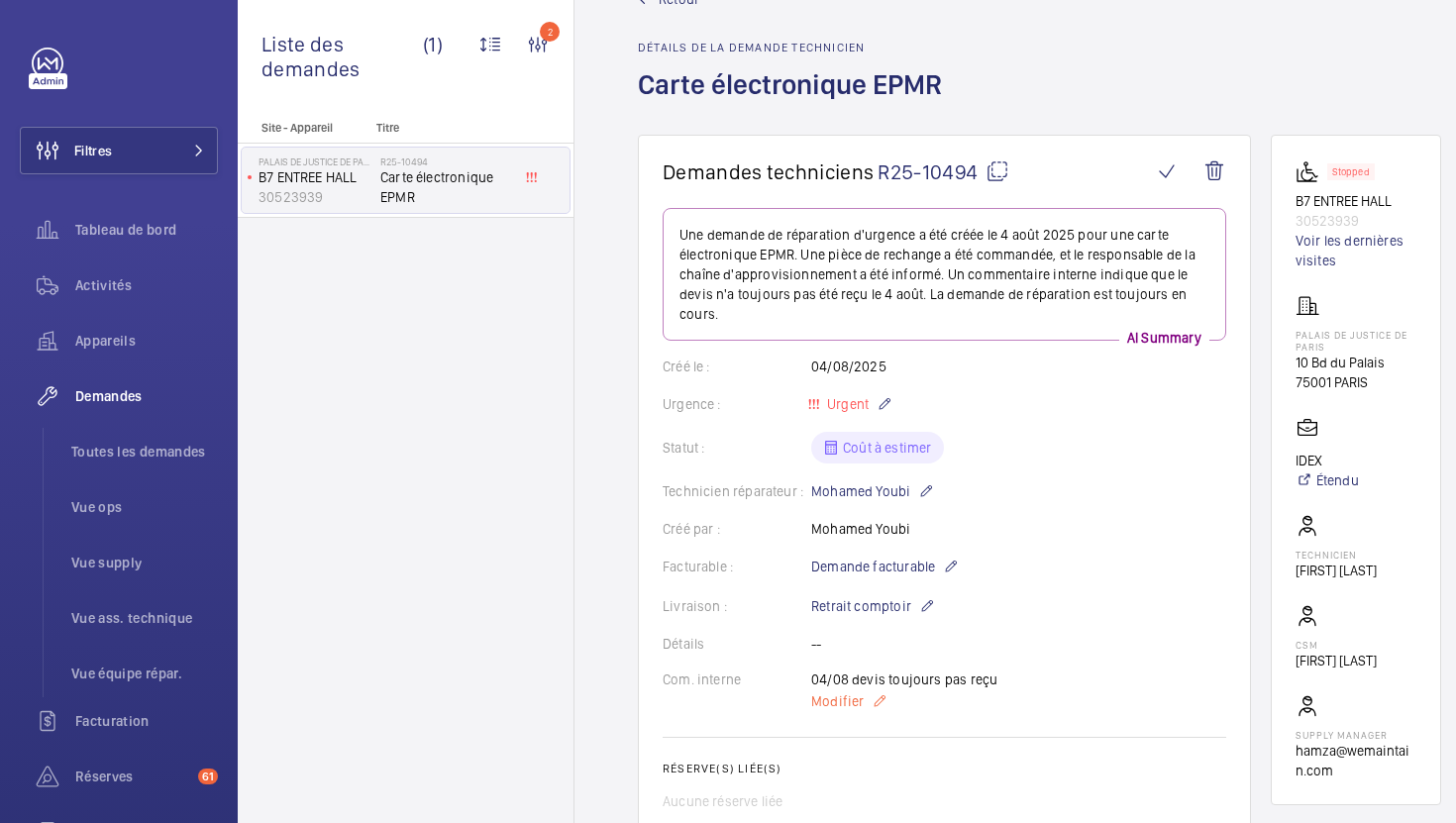 click on "Modifier" 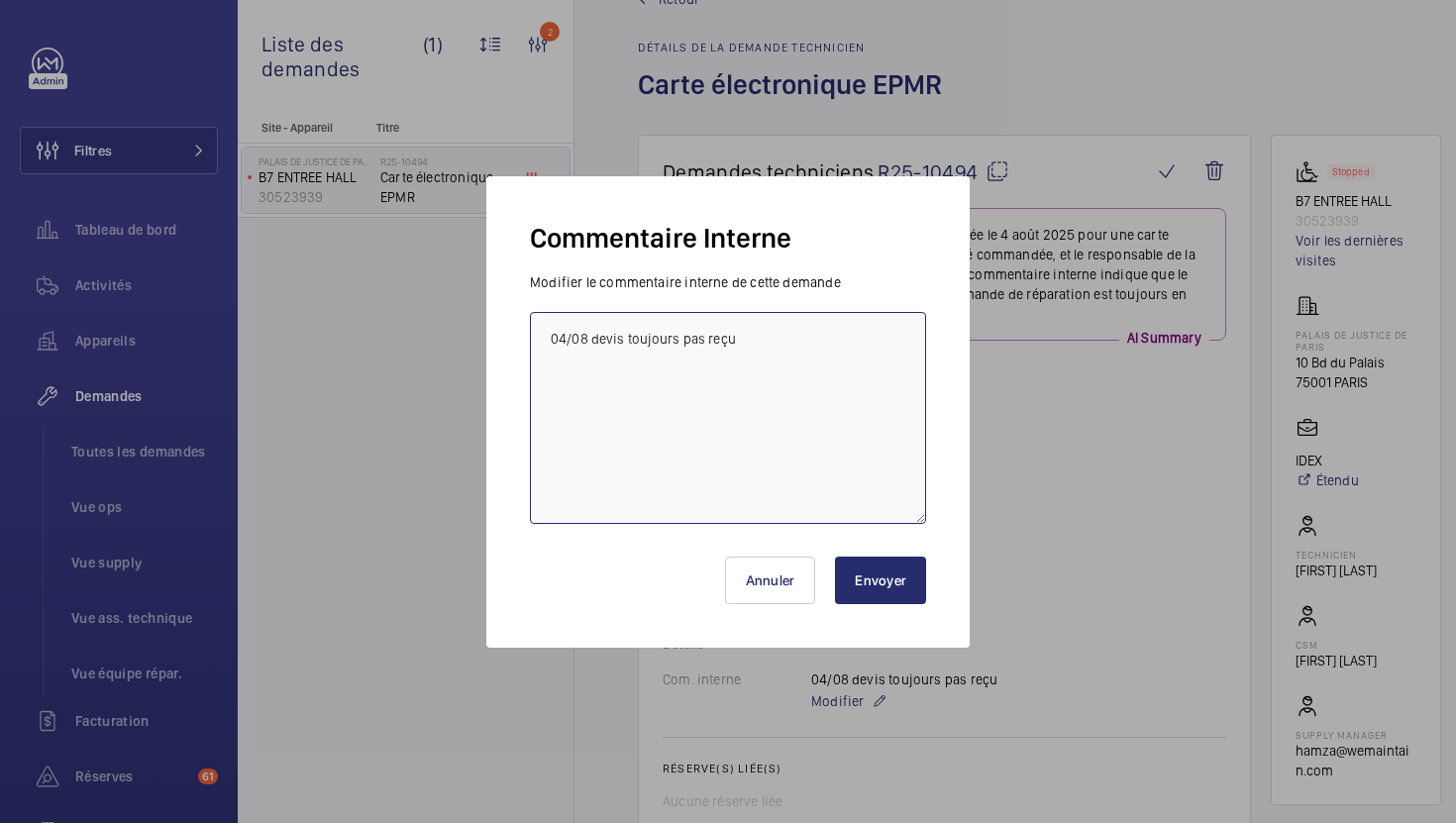 click on "04/08 devis toujours pas reçu" at bounding box center [728, 418] 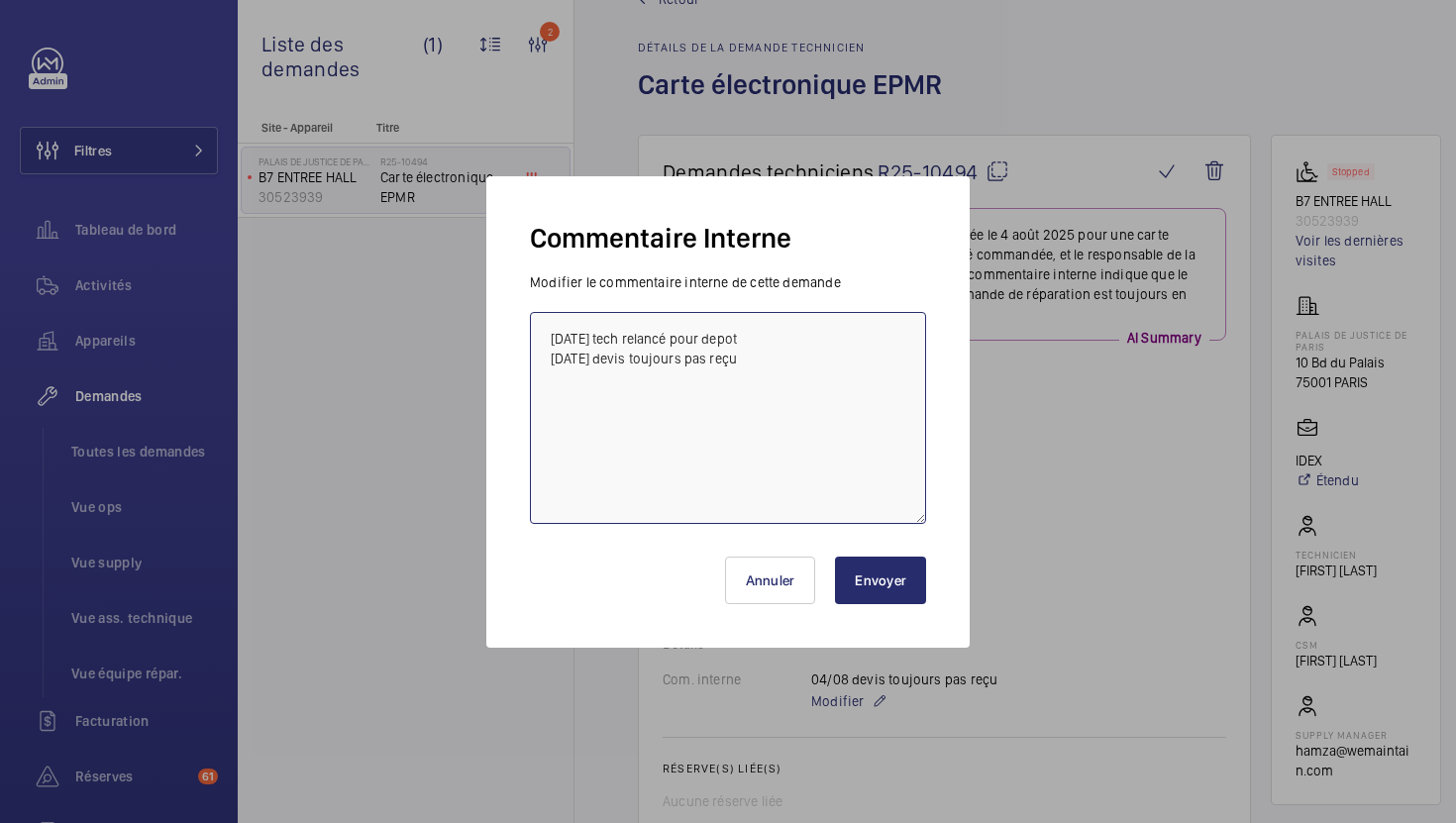 type on "07/08 tech relancé pour depot
04/08 devis toujours pas reçu" 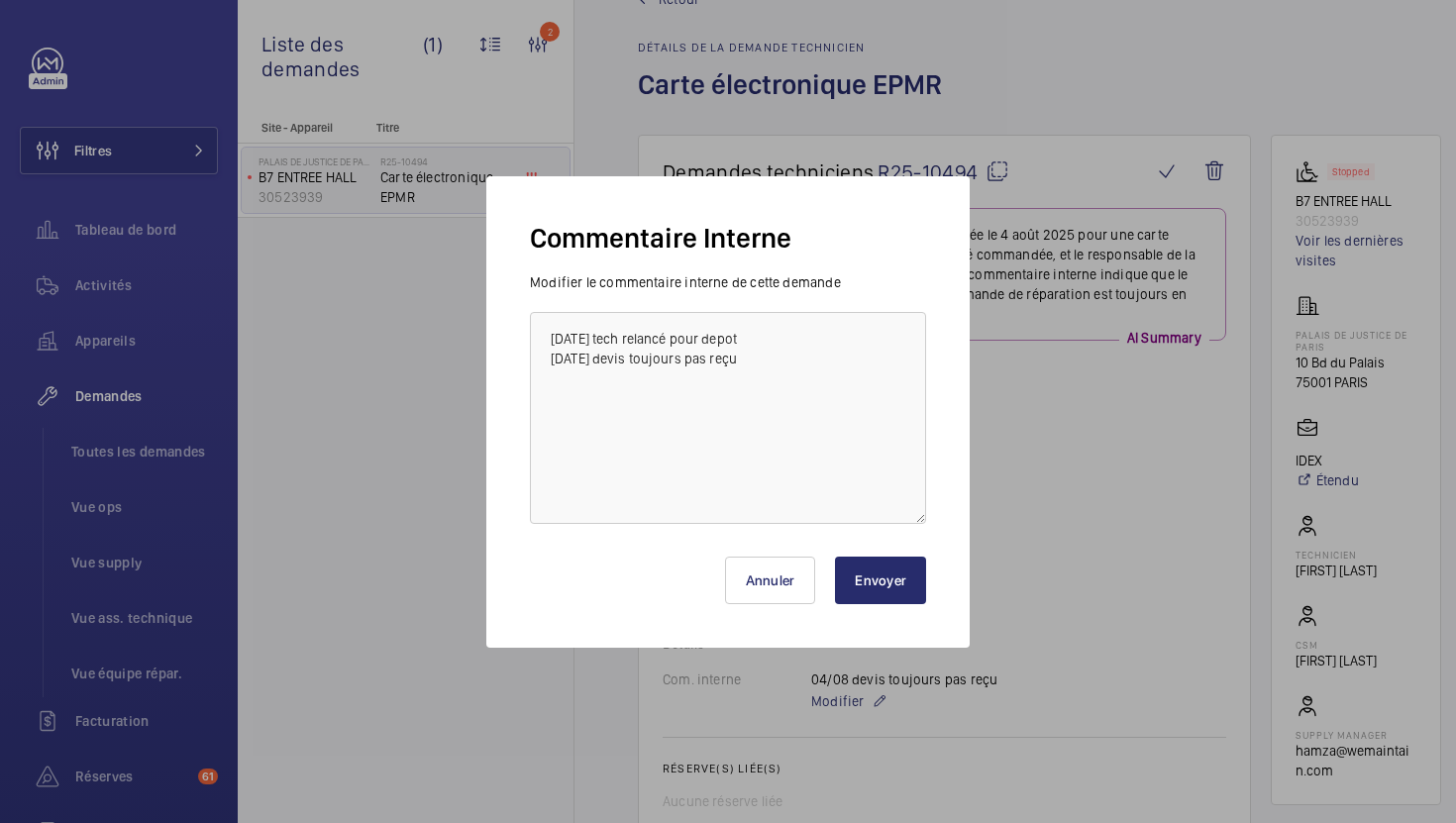 click on "Envoyer" at bounding box center [881, 580] 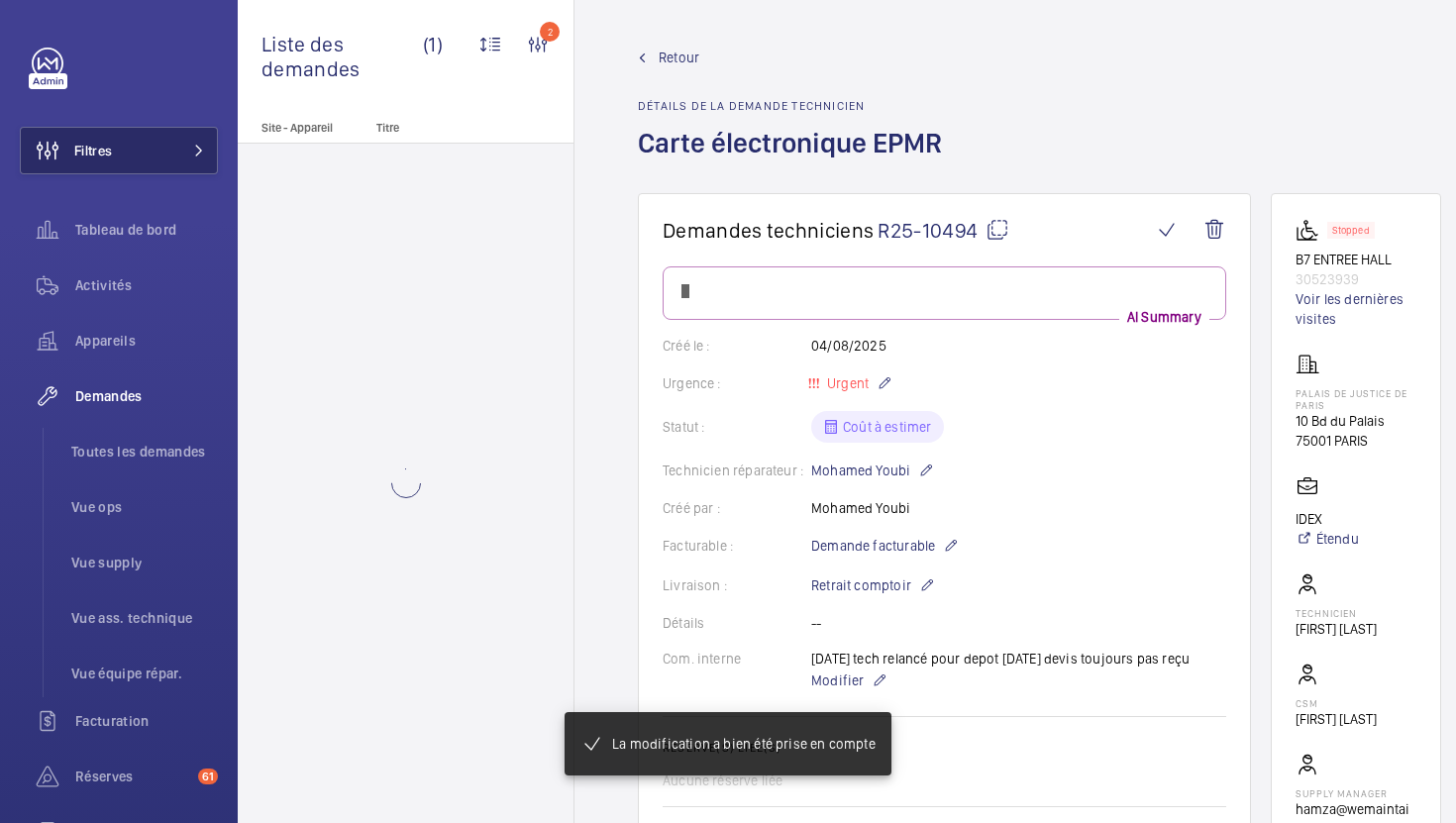 scroll, scrollTop: 58, scrollLeft: 0, axis: vertical 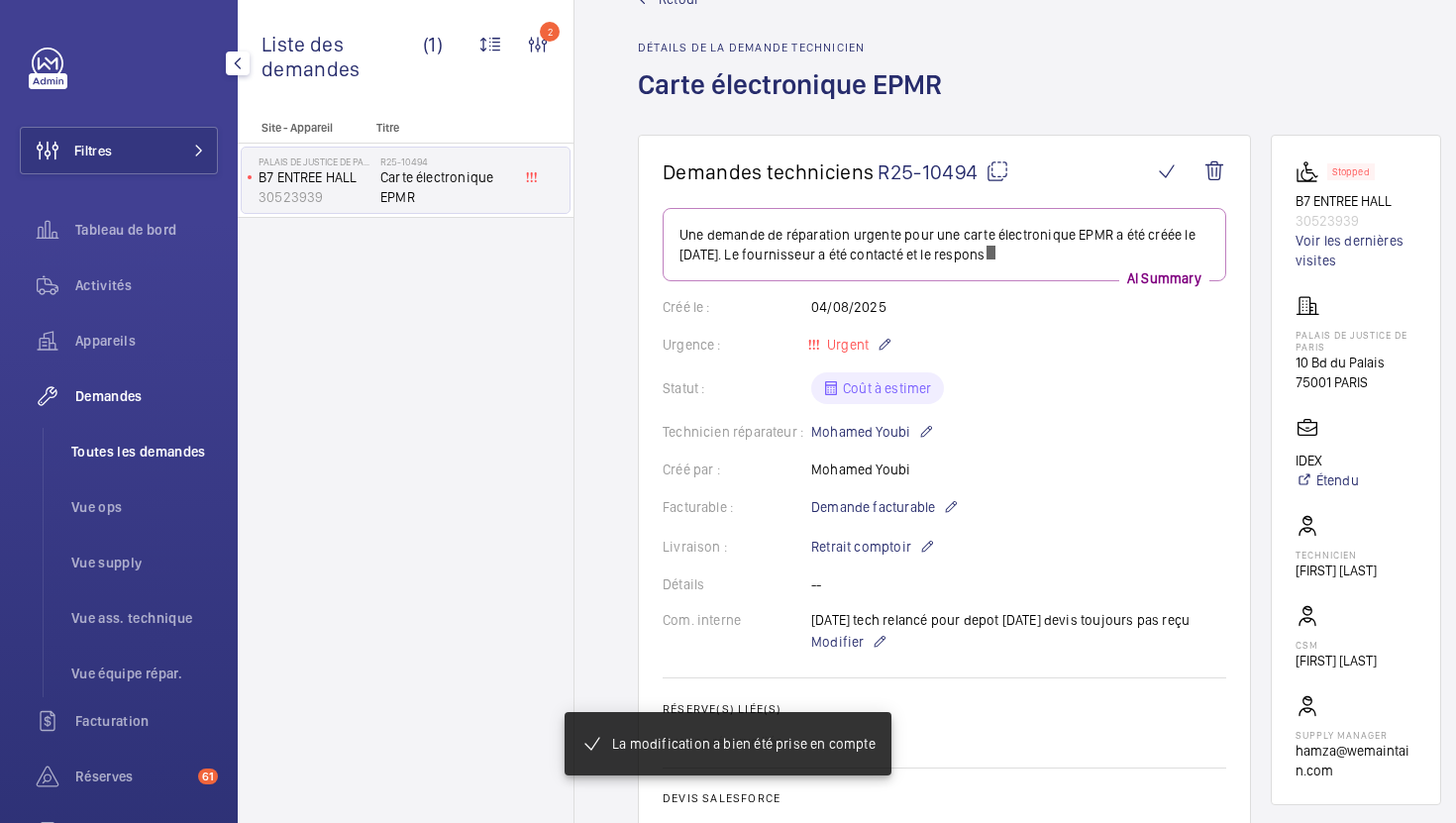 click on "Toutes les demandes" 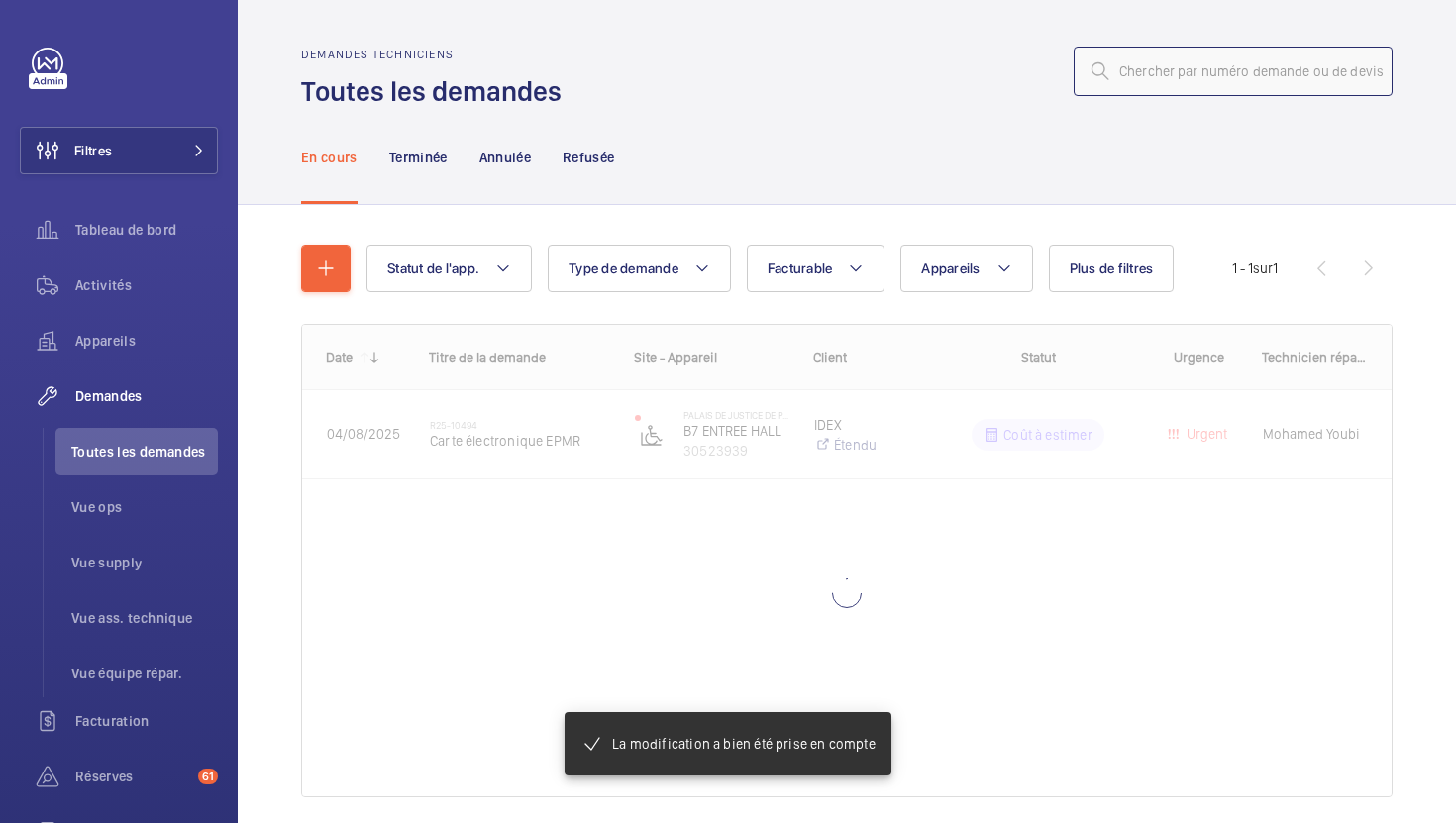 click 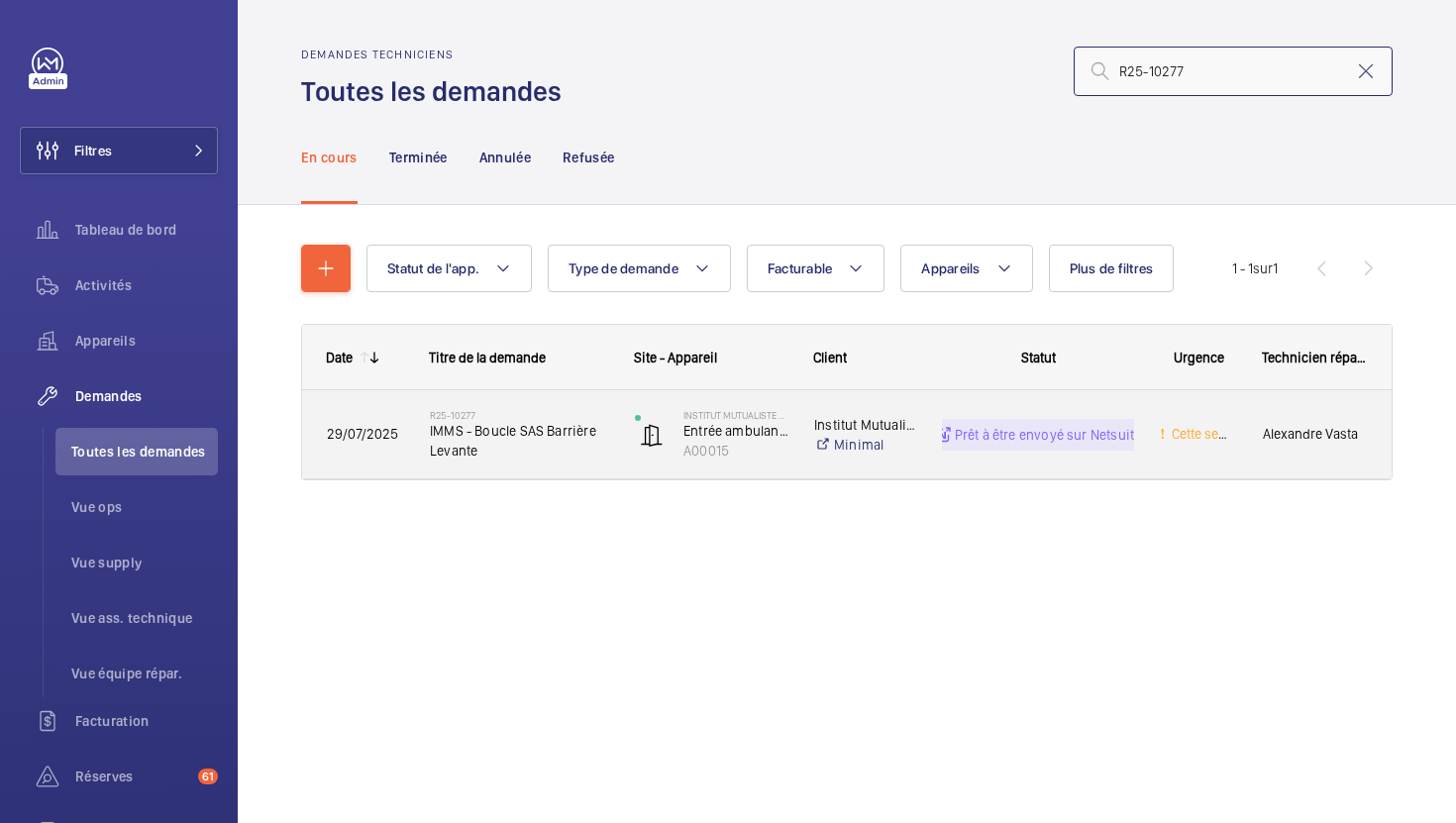 type on "R25-10277" 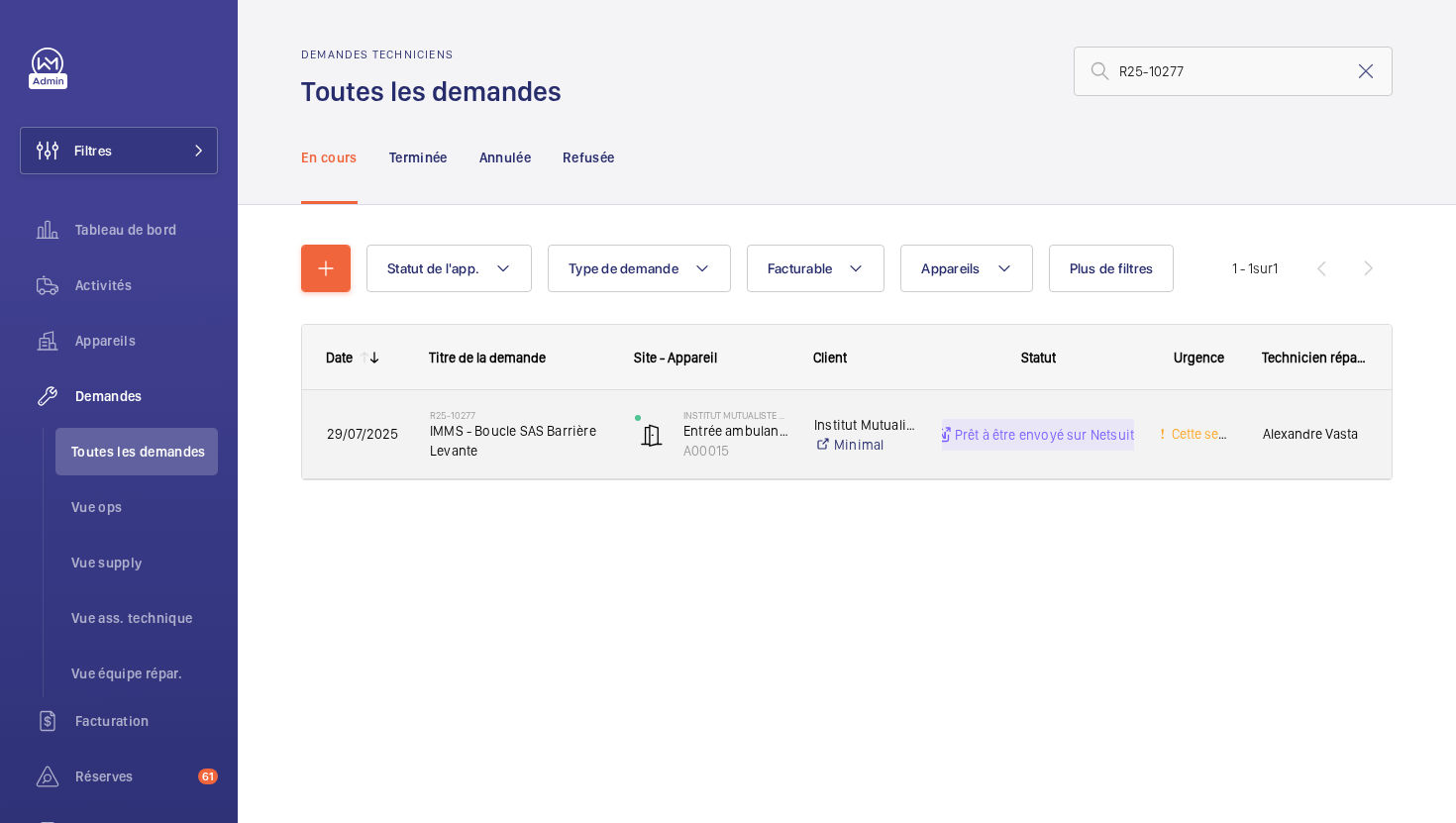click on "R25-10277   IMMS - Boucle SAS Barrière Levante" 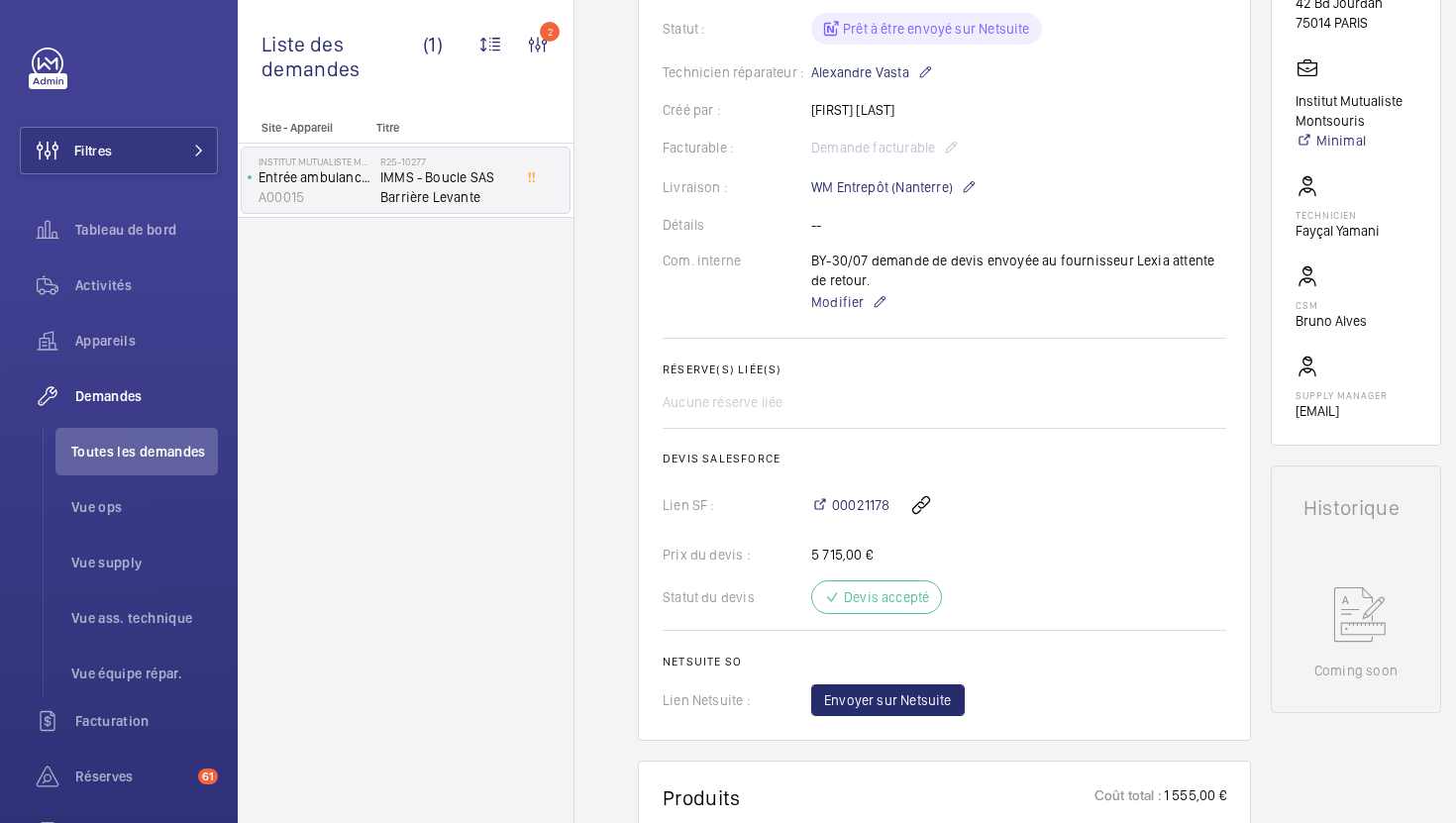 scroll, scrollTop: 456, scrollLeft: 0, axis: vertical 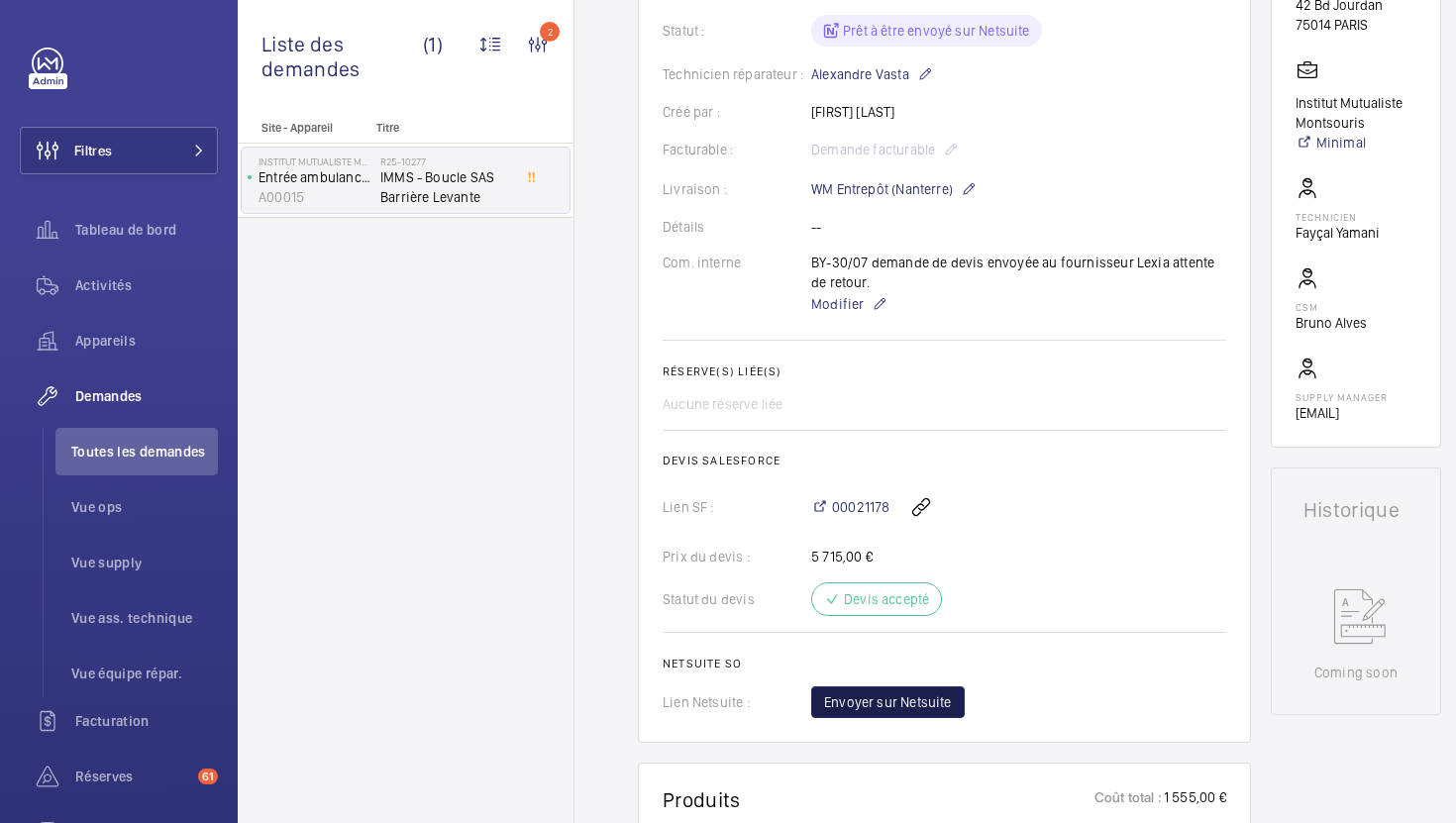 click on "Envoyer sur Netsuite" 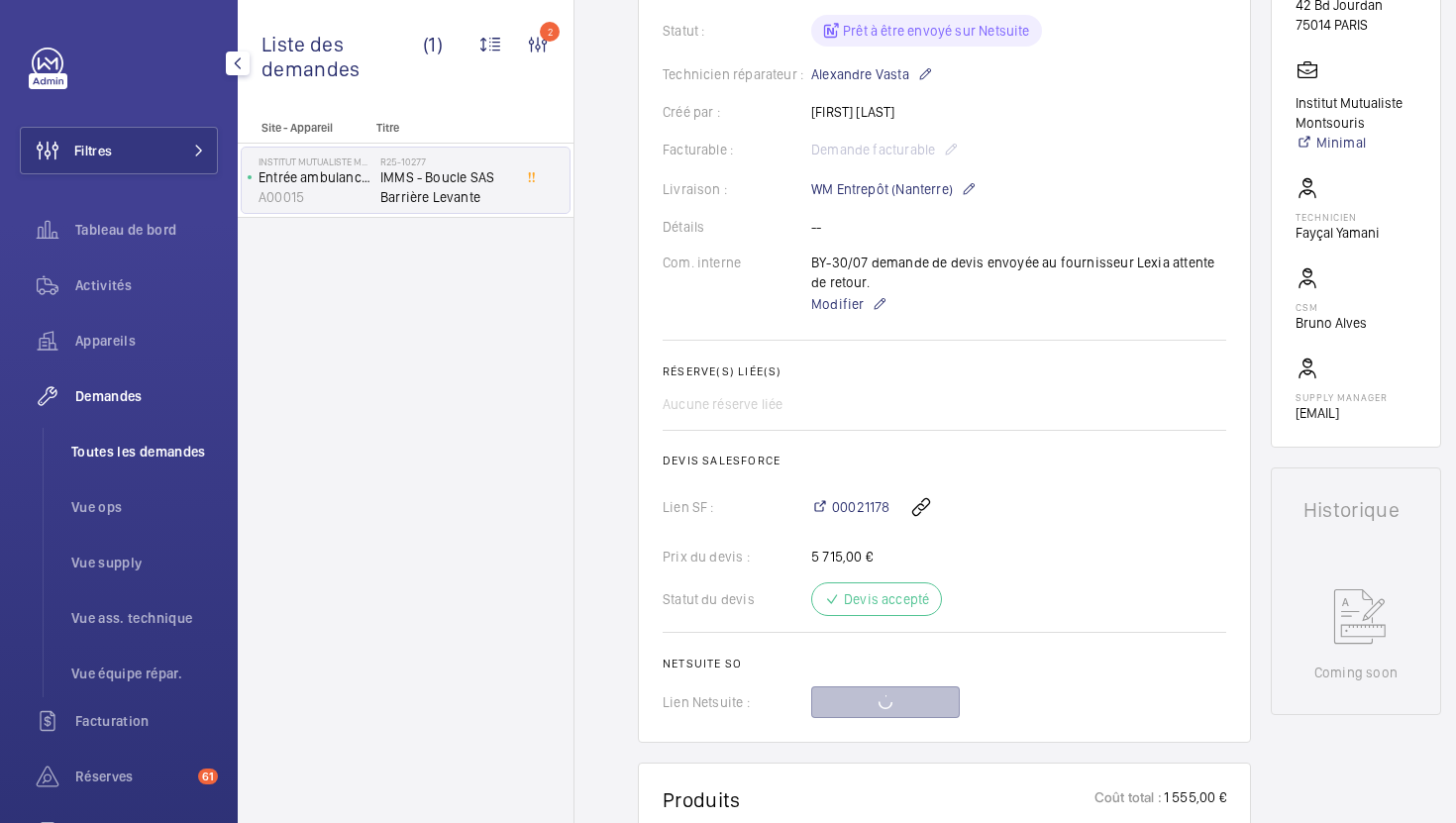 click on "Toutes les demandes" 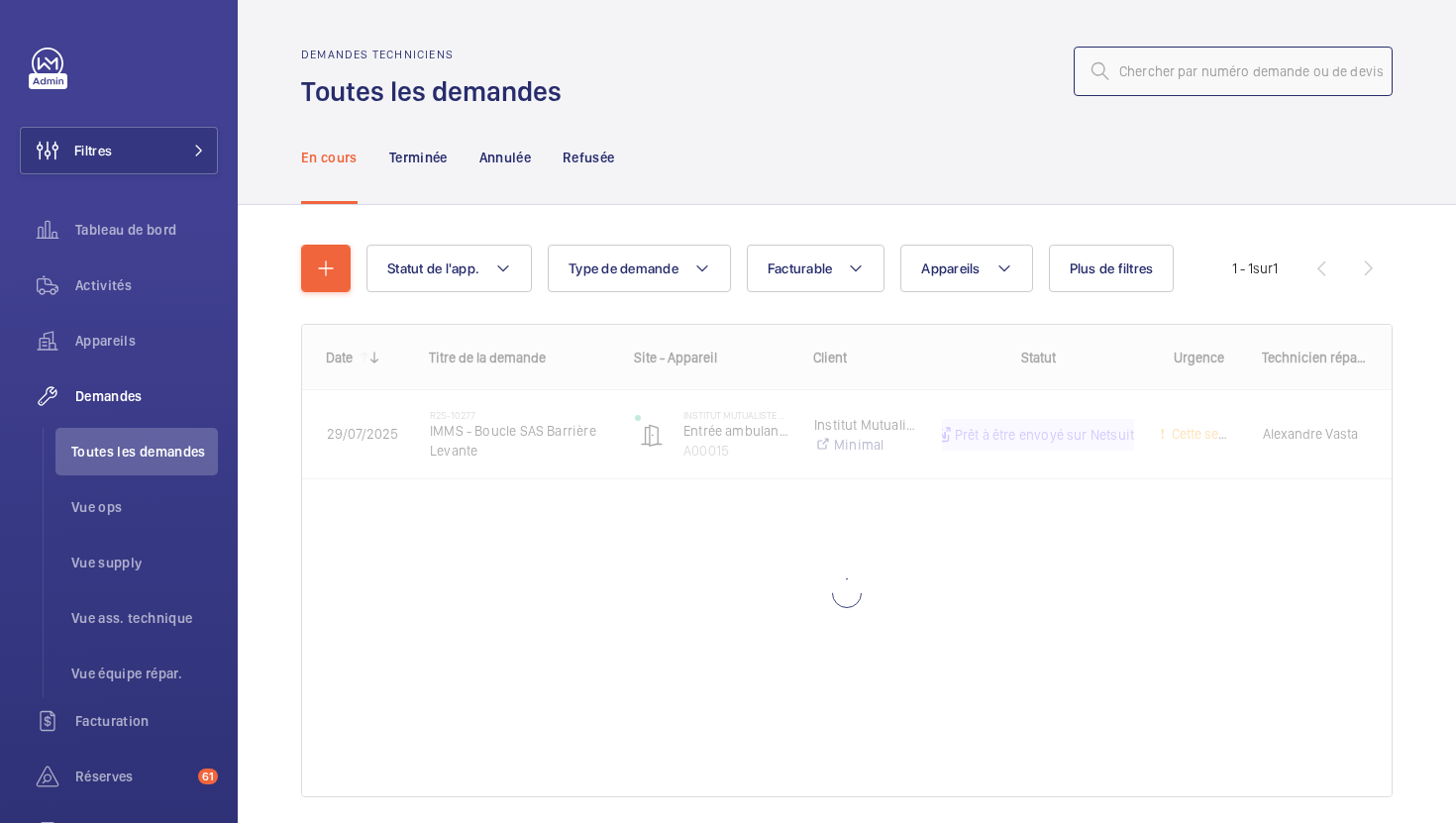 click 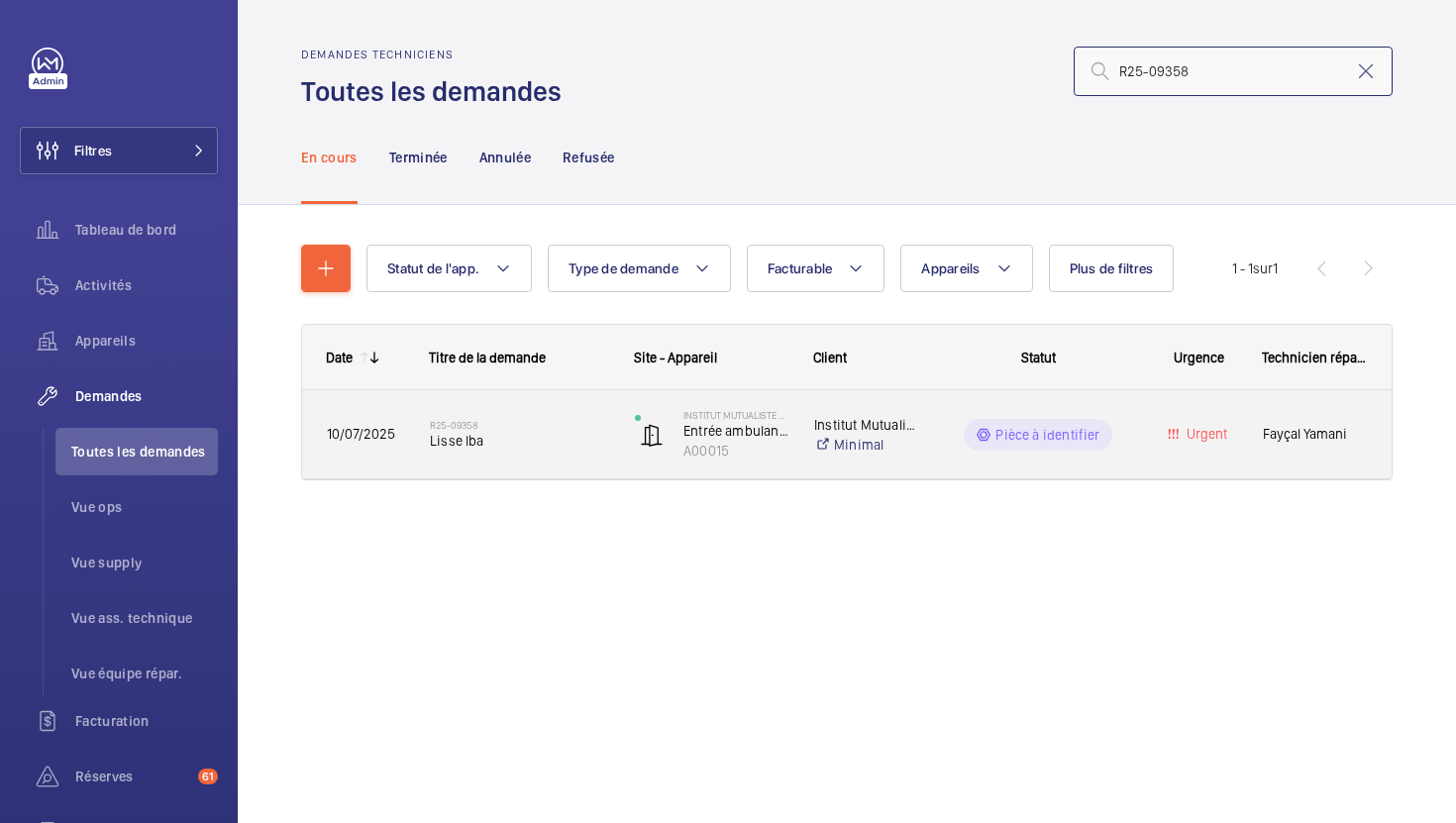 type on "R25-09358" 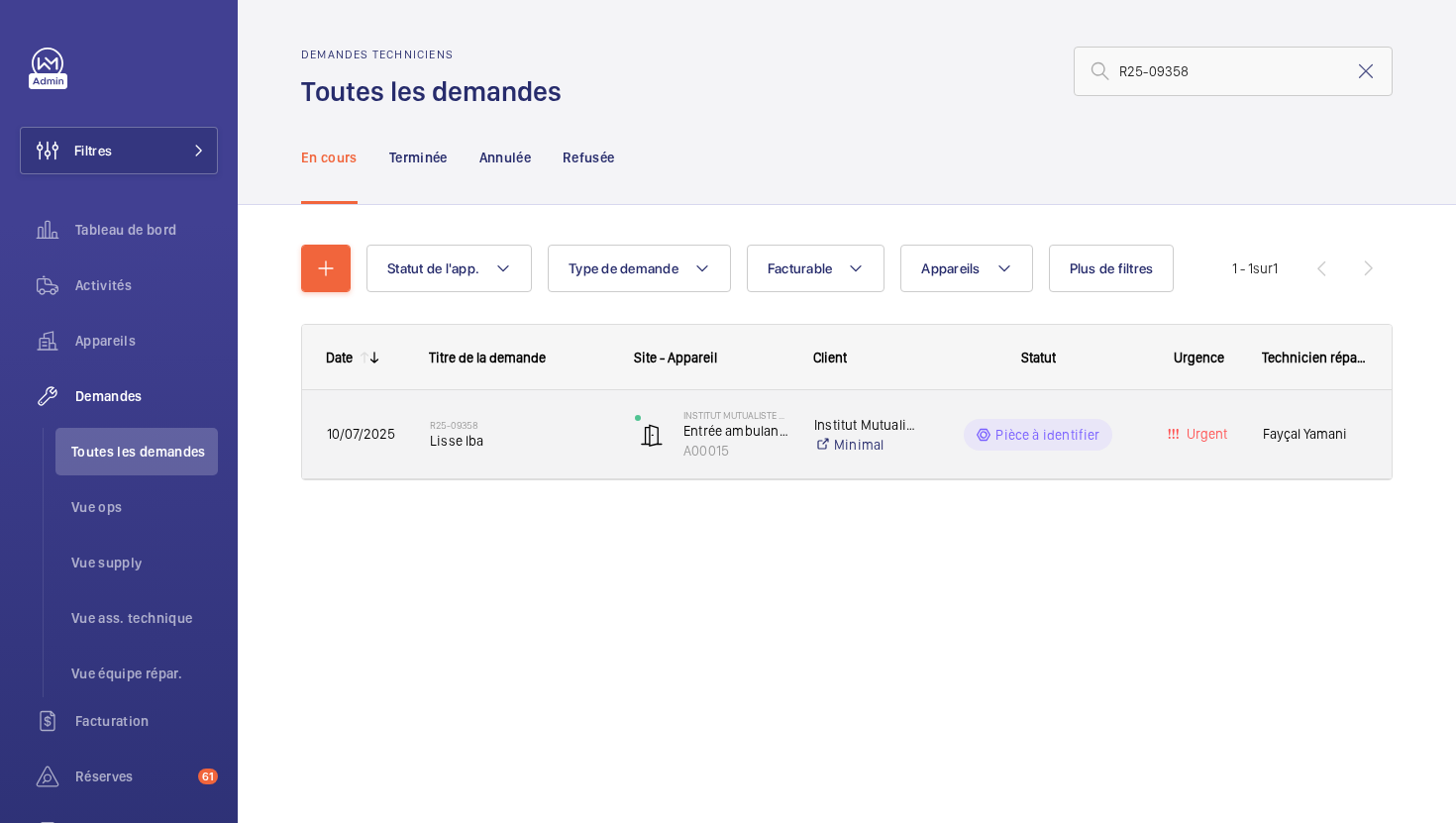 click on "R25-09358   Lisse lba" 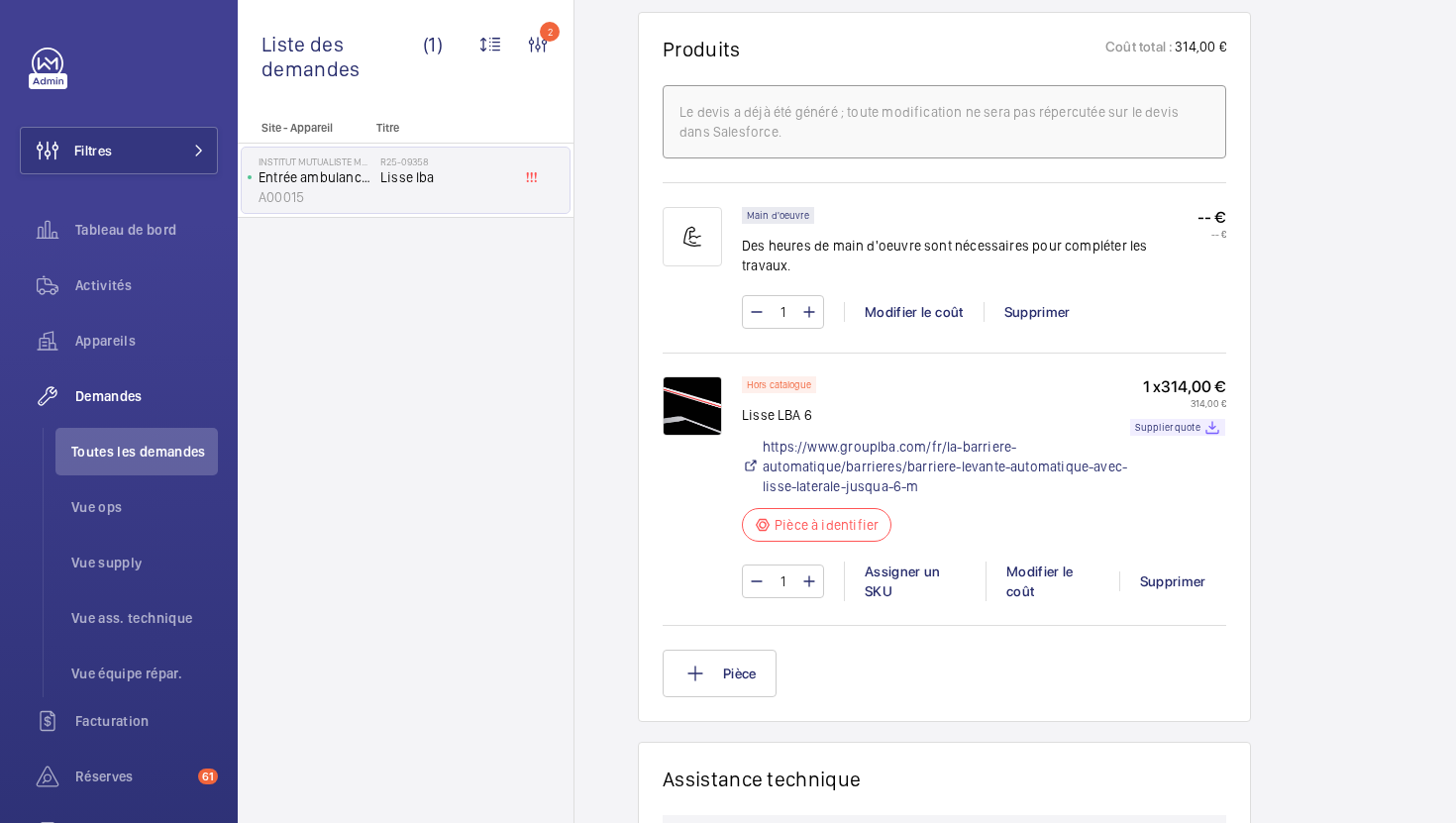 scroll, scrollTop: 1370, scrollLeft: 0, axis: vertical 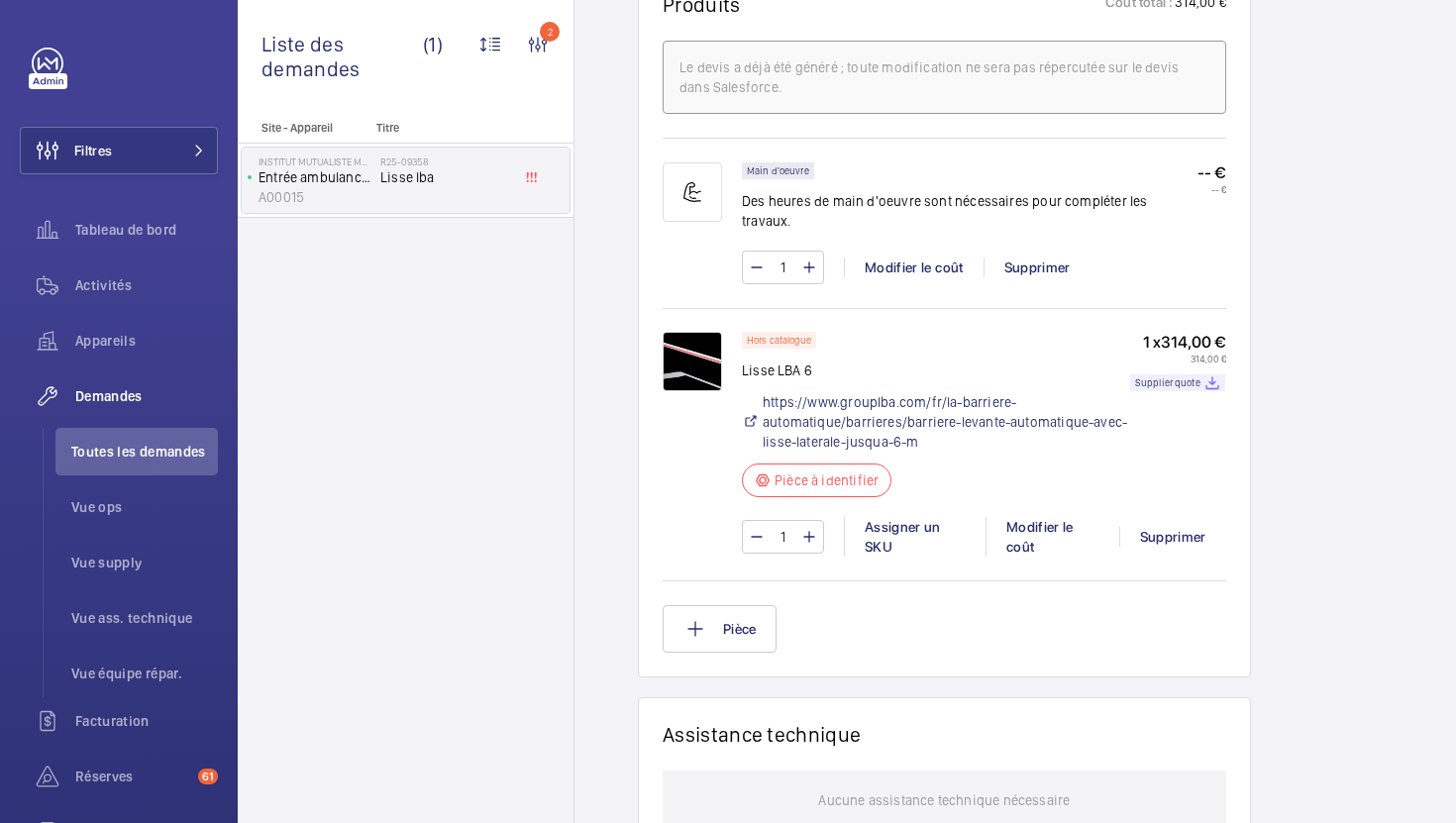 click on "1 x   314,00 €   314,00 €  Supplier quote" 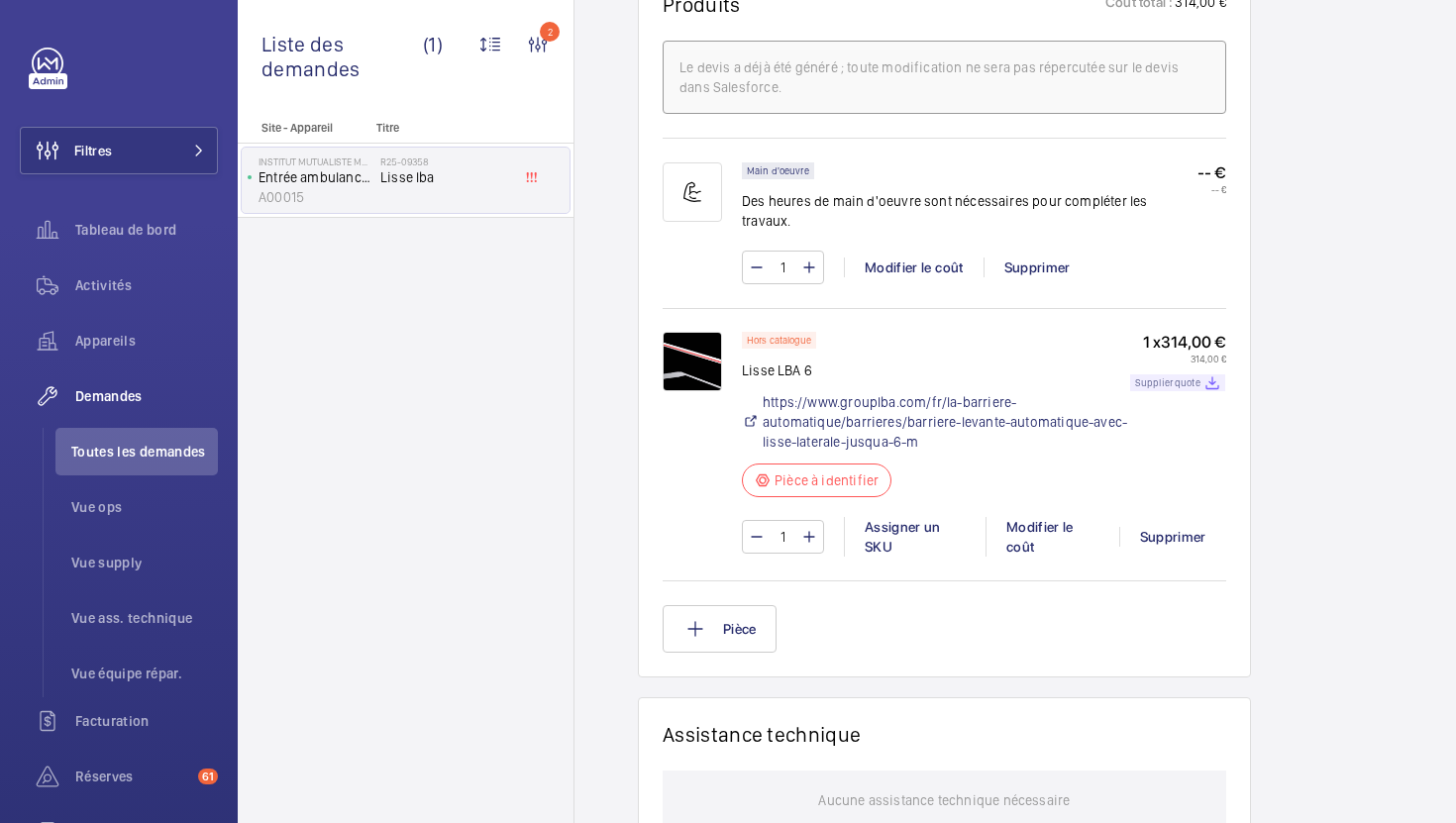 click on "Supplier quote" 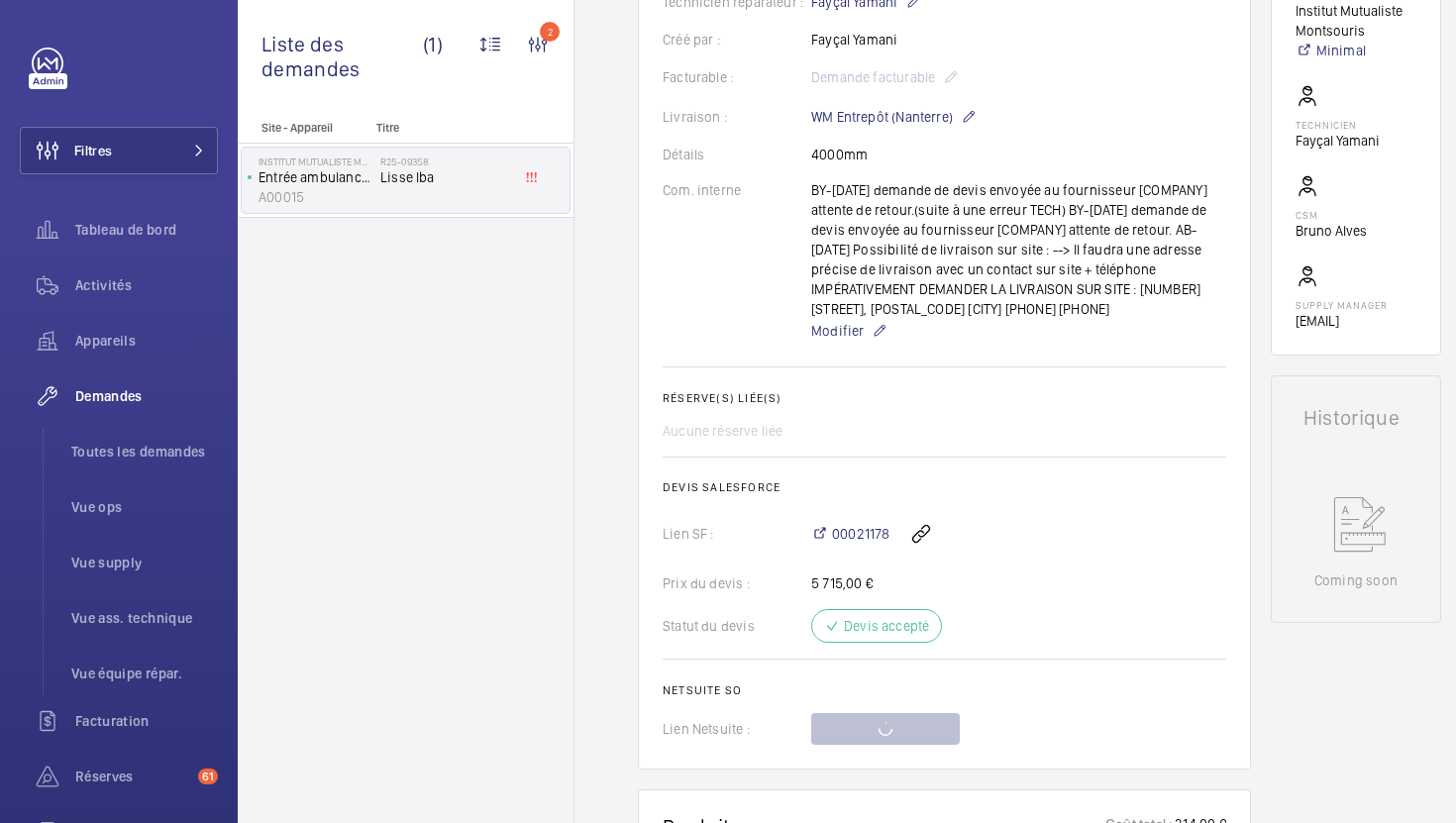 scroll, scrollTop: 529, scrollLeft: 0, axis: vertical 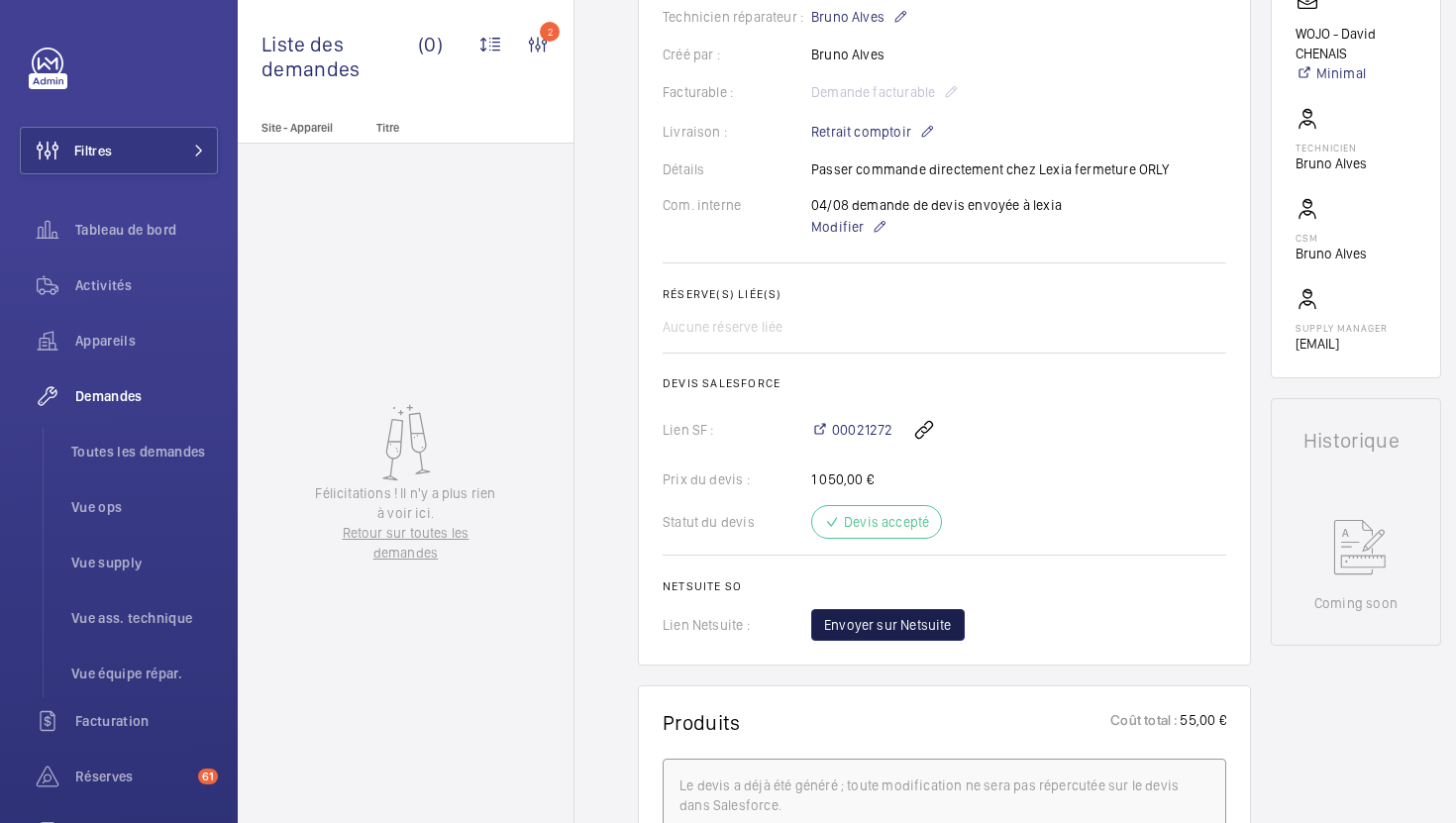 click on "Envoyer sur Netsuite" 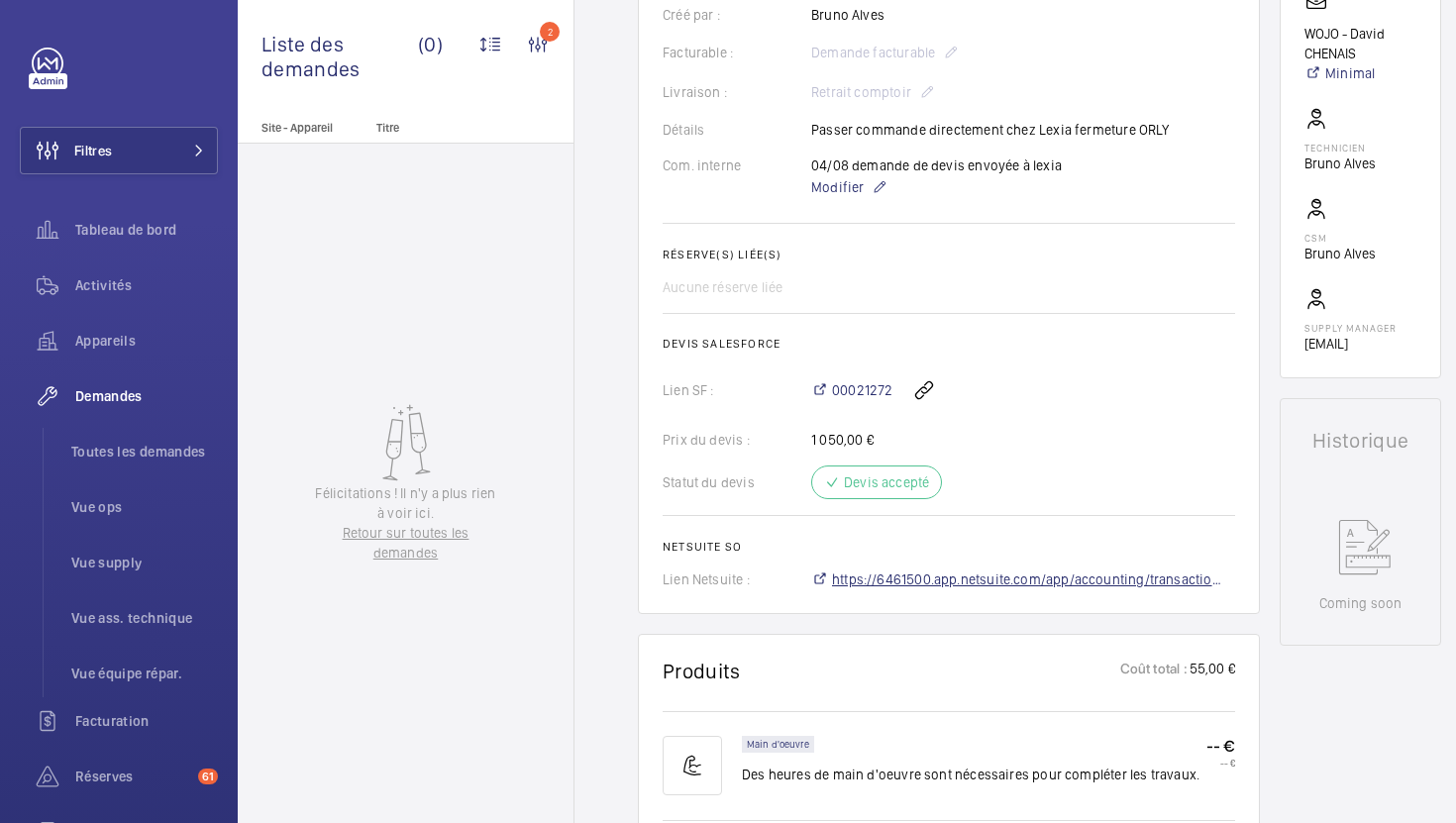 scroll, scrollTop: 513, scrollLeft: 0, axis: vertical 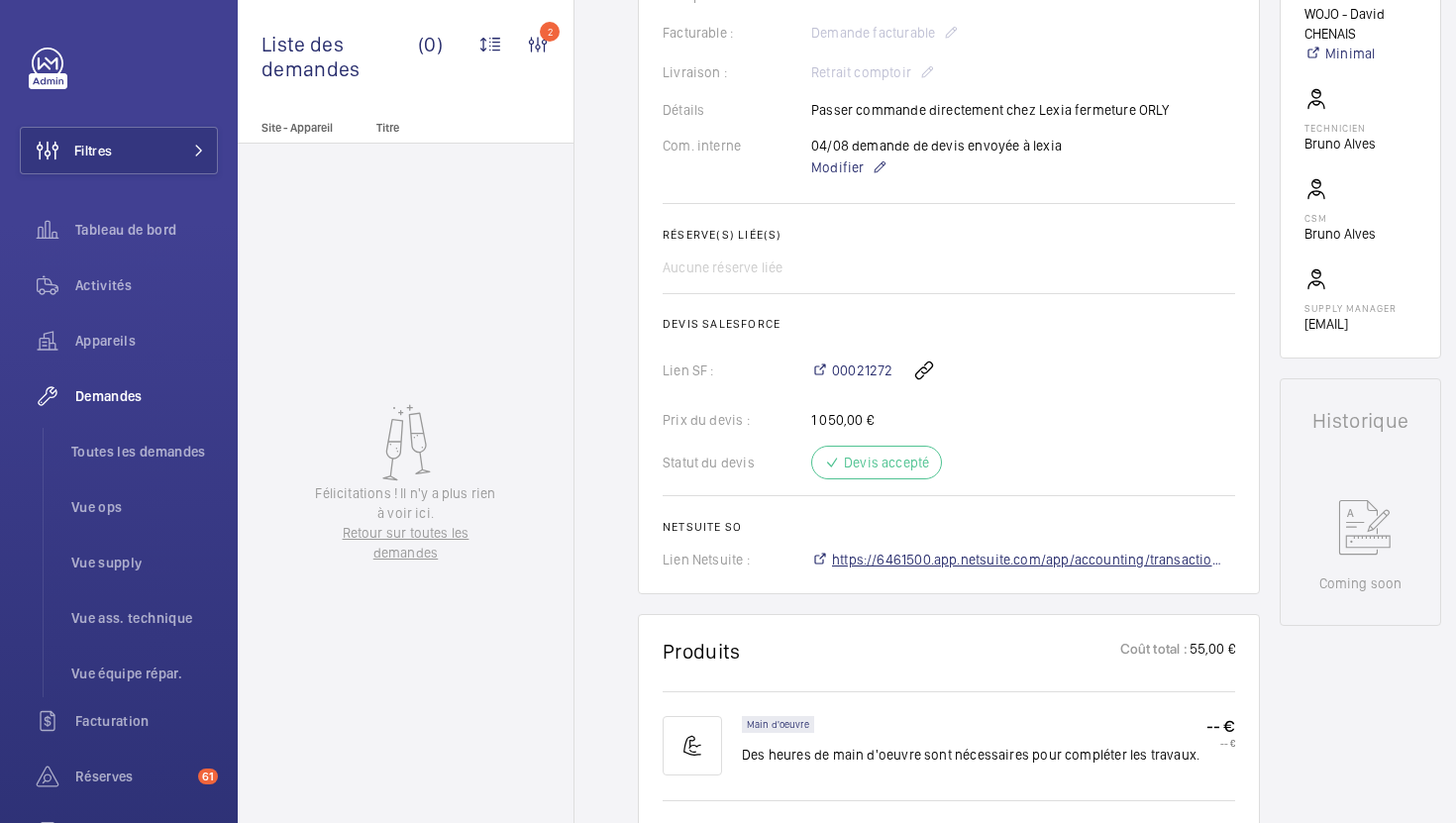 click on "https://6461500.app.netsuite.com/app/accounting/transactions/salesord.nl?id=2883796" 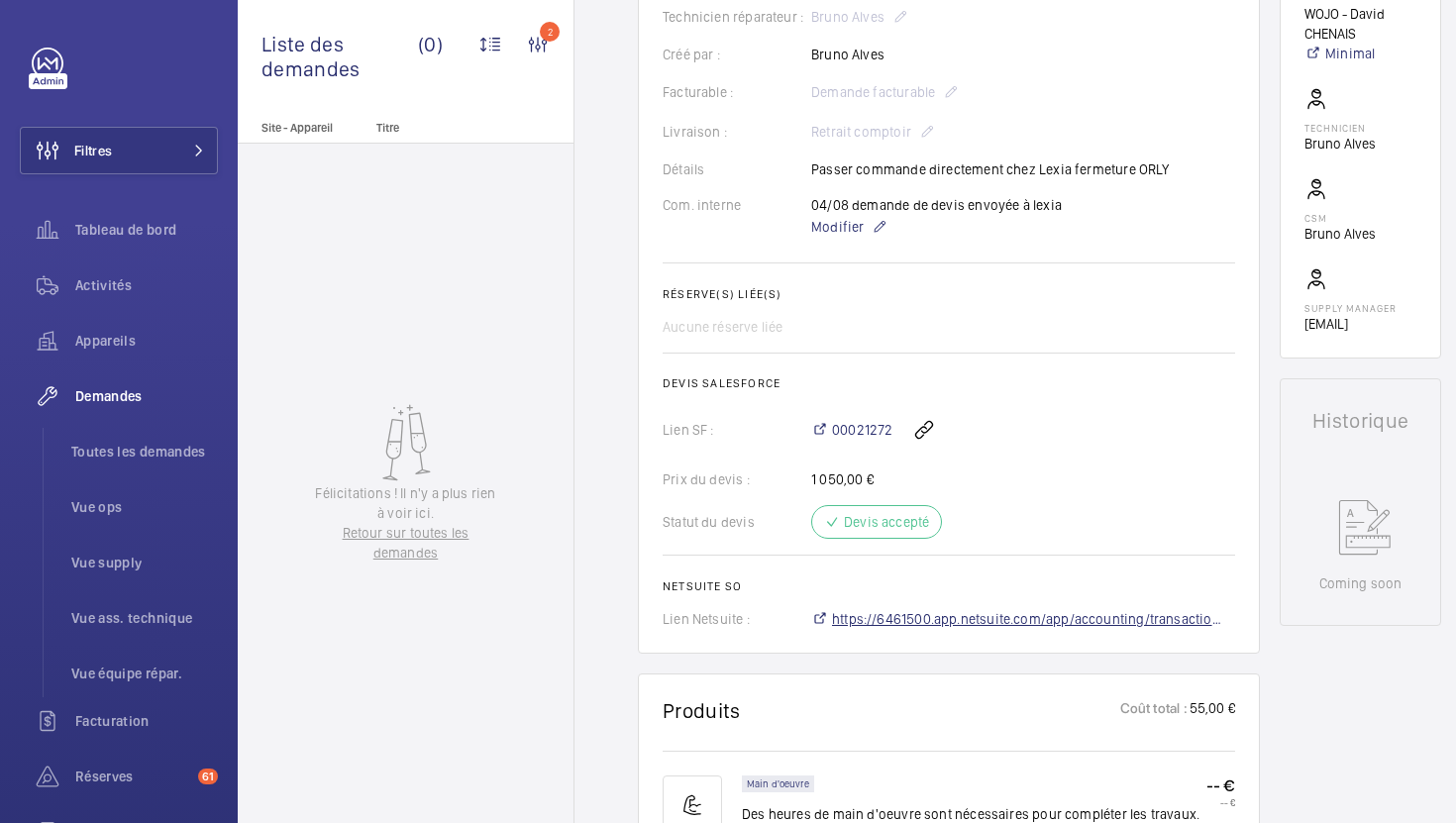scroll, scrollTop: 553, scrollLeft: 0, axis: vertical 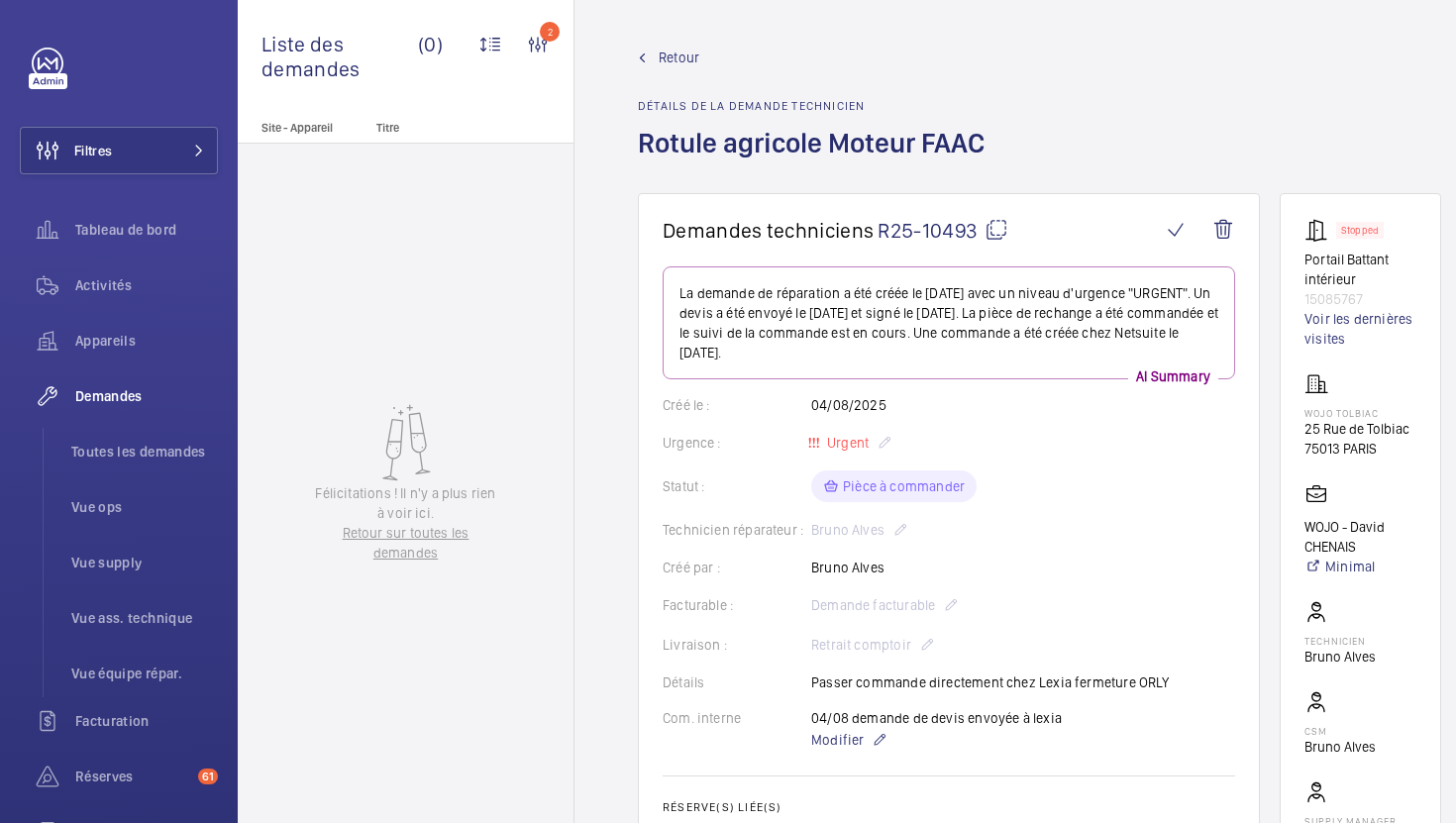 click 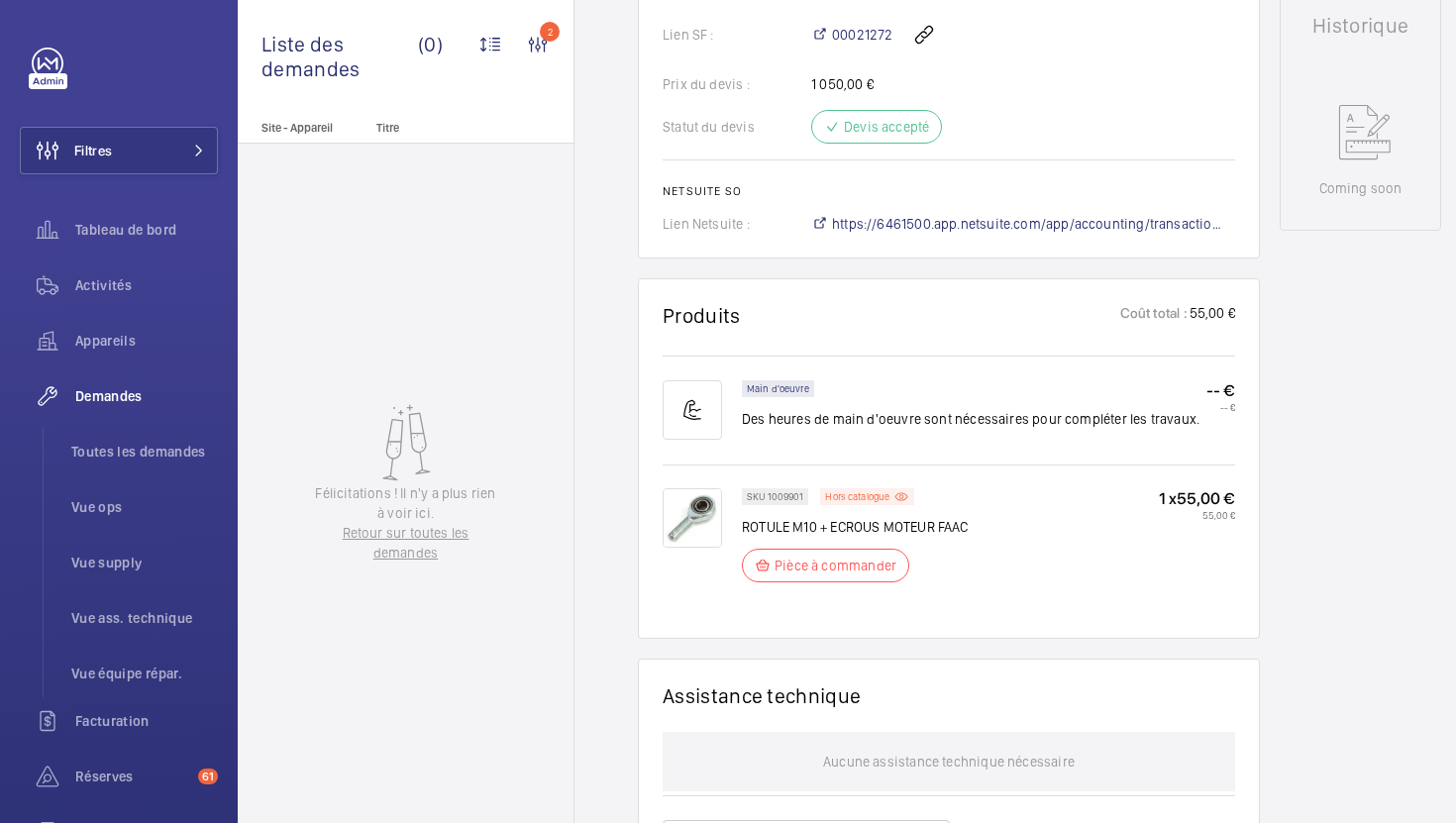 scroll, scrollTop: 714, scrollLeft: 0, axis: vertical 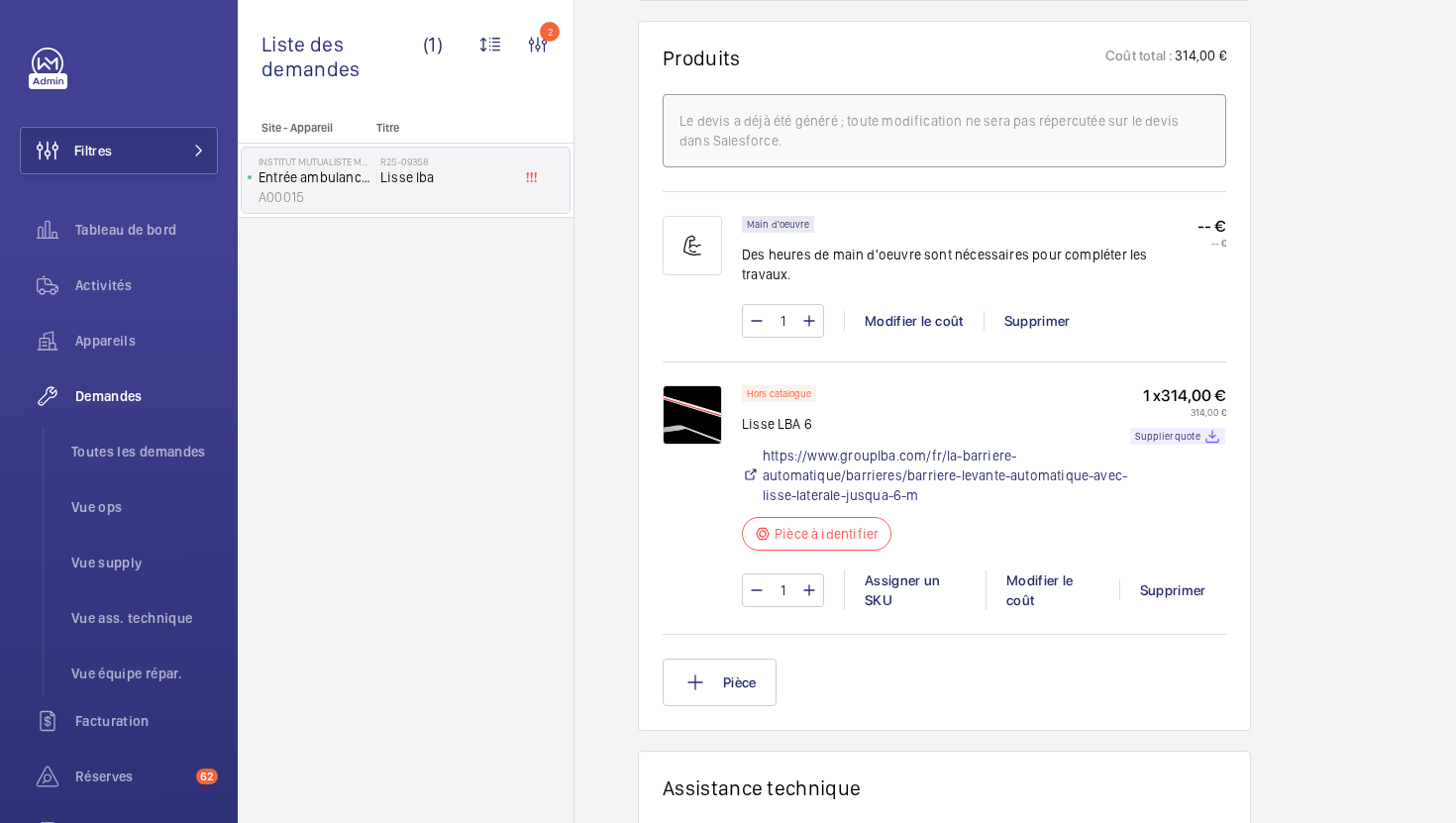 click 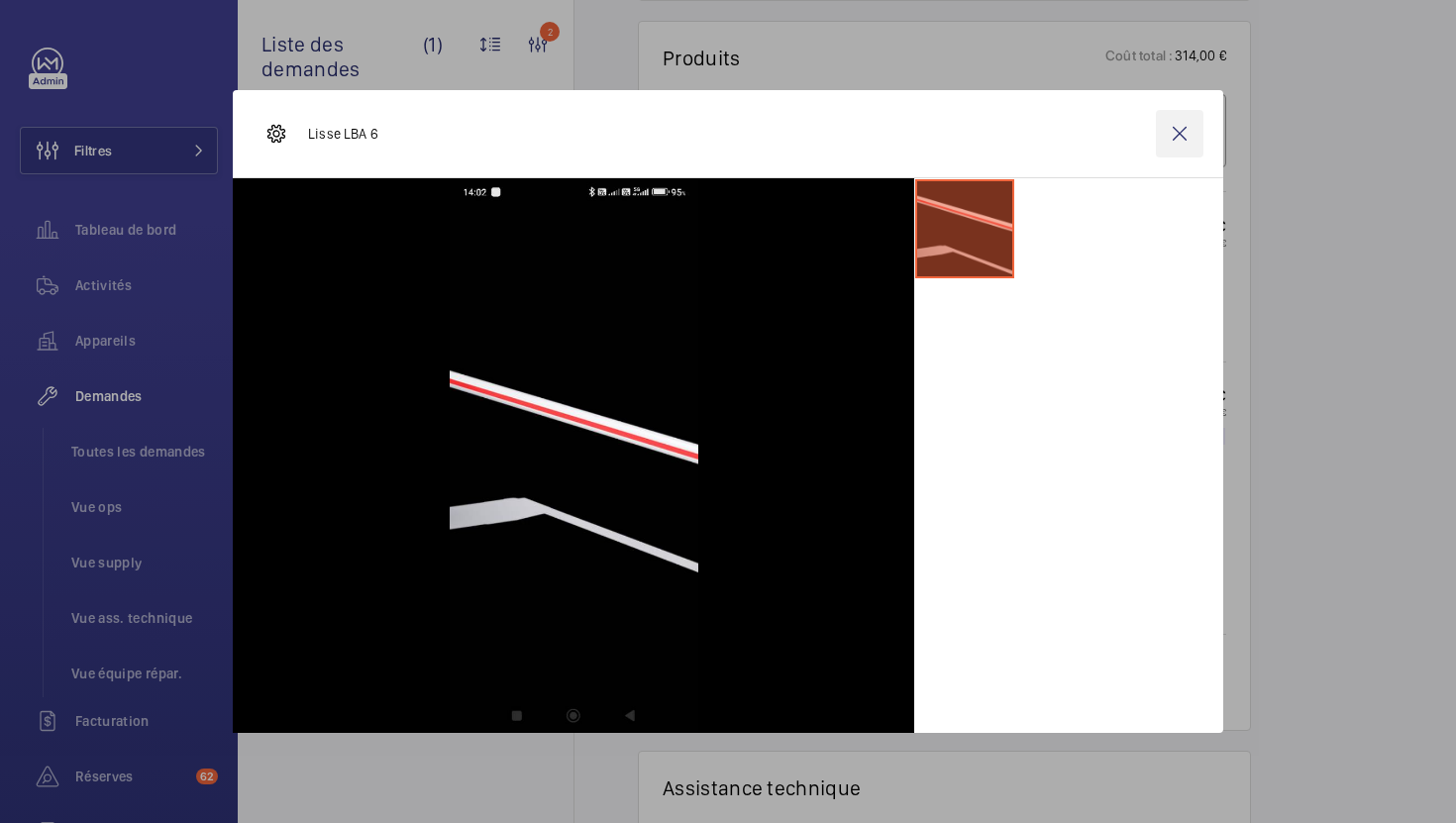 click at bounding box center (1180, 134) 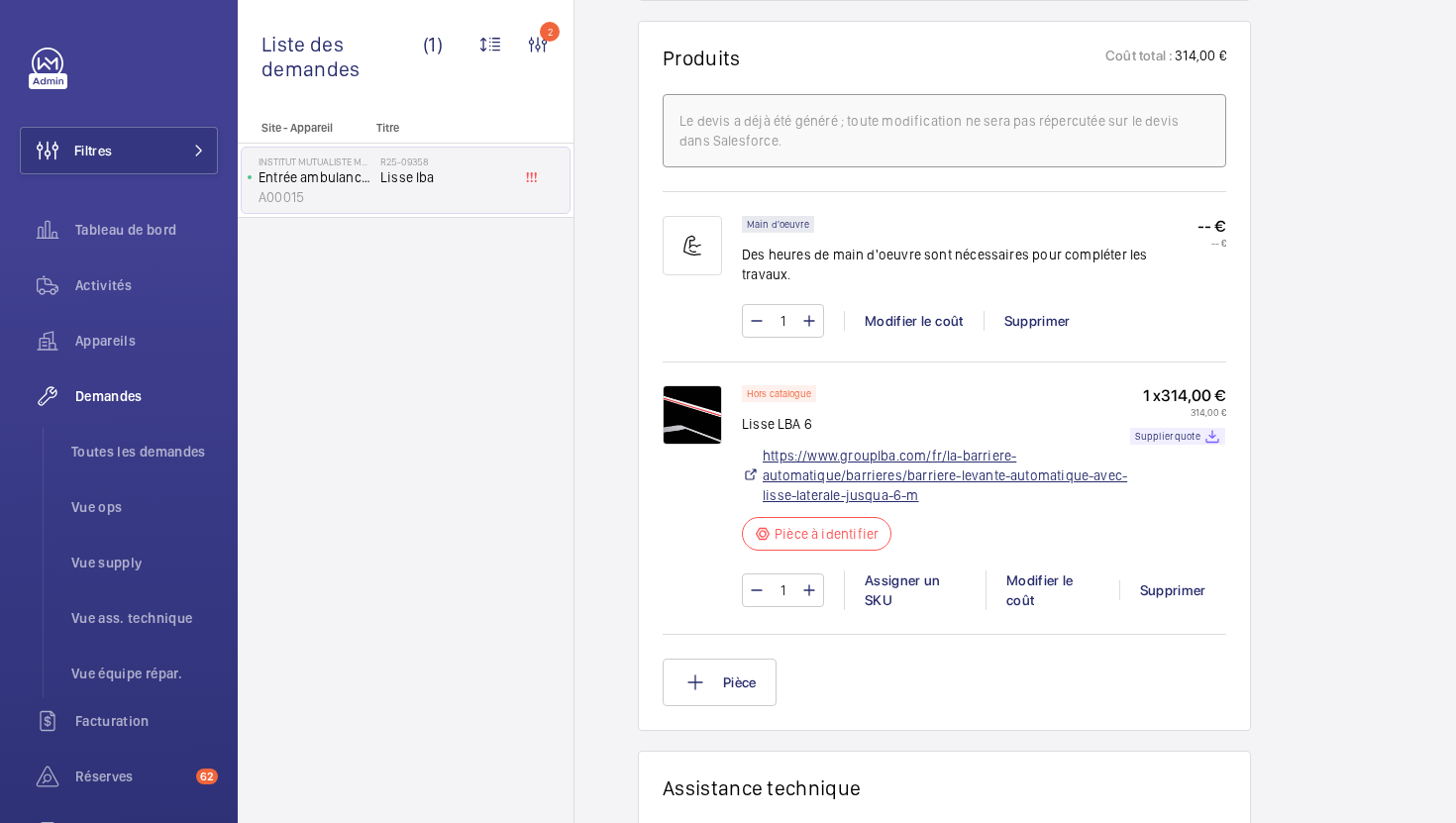 click on "https://www.grouplba.com/fr/la-barriere-automatique/barrieres/barriere-levante-automatique-avec-lisse-laterale-jusqua-6-m" 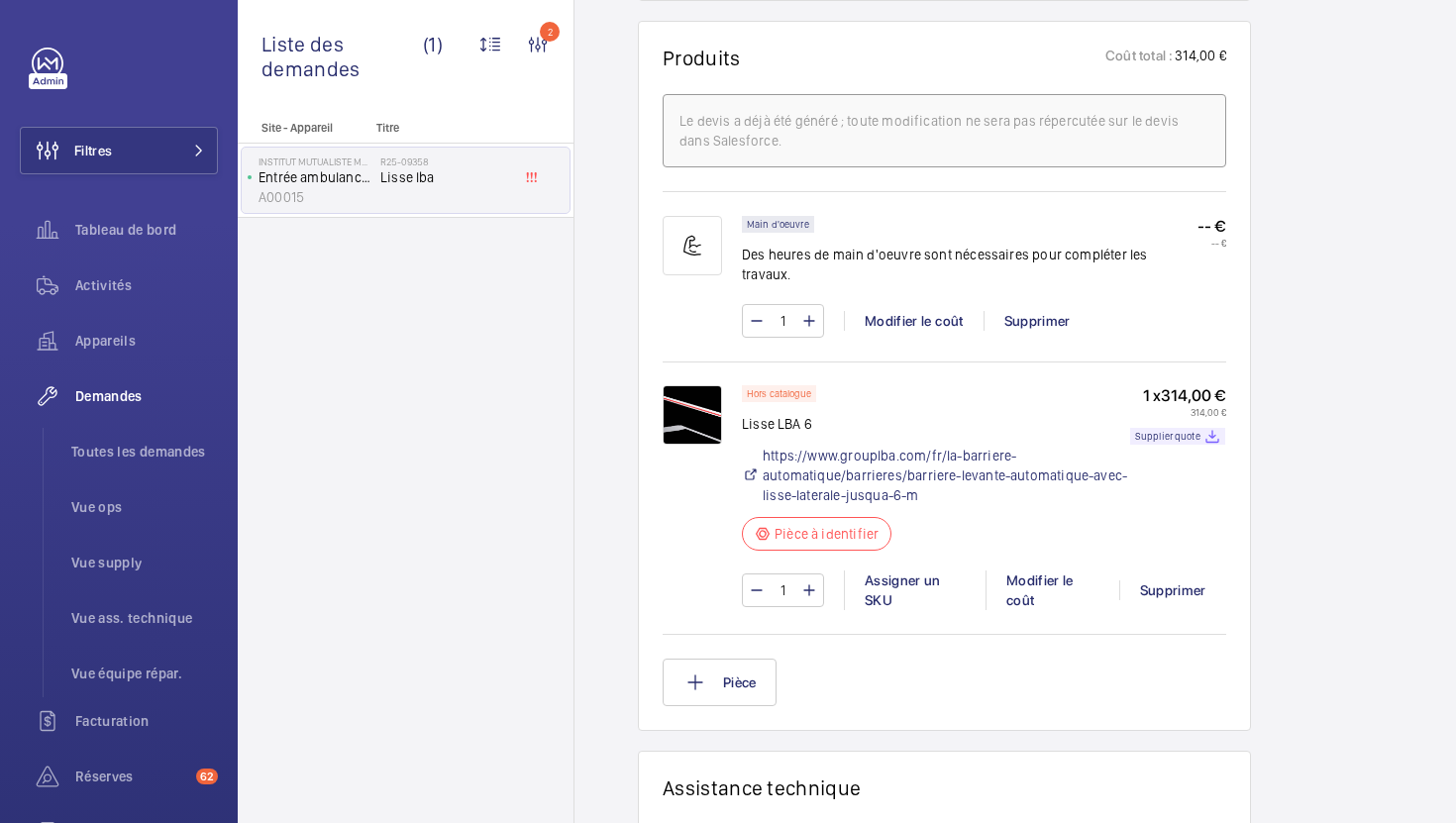 click 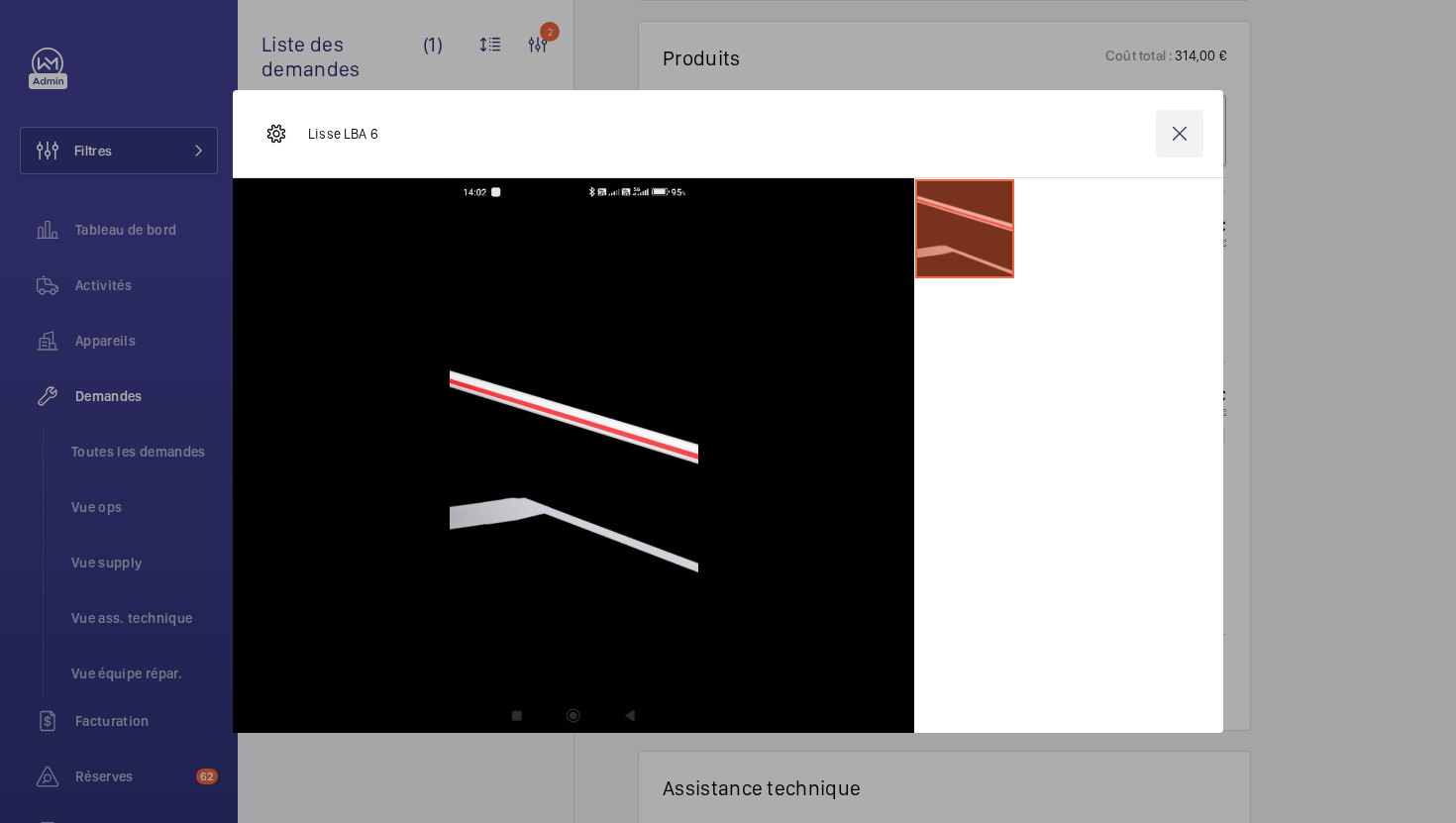 click at bounding box center (1180, 134) 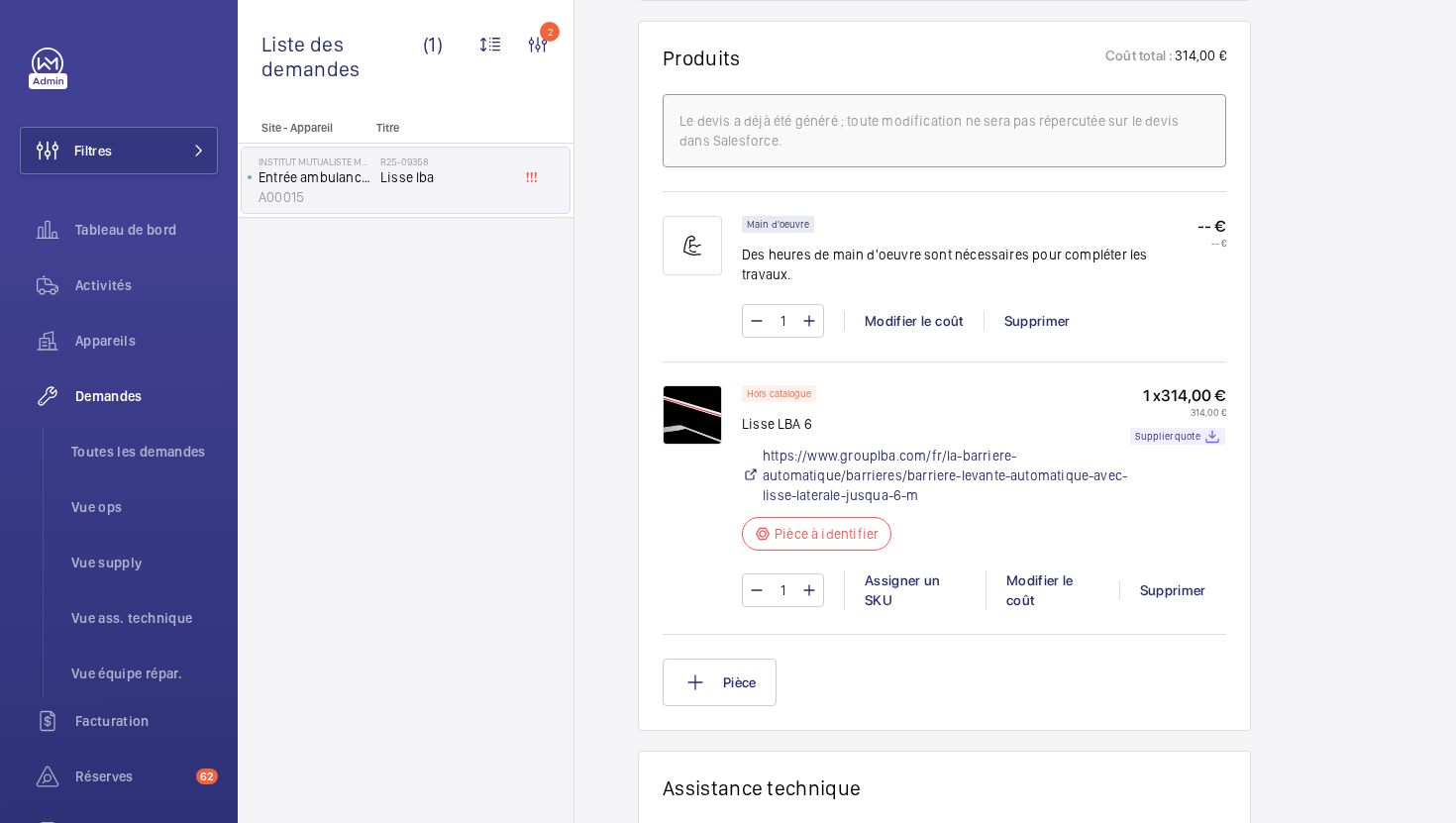 scroll, scrollTop: 0, scrollLeft: 49, axis: horizontal 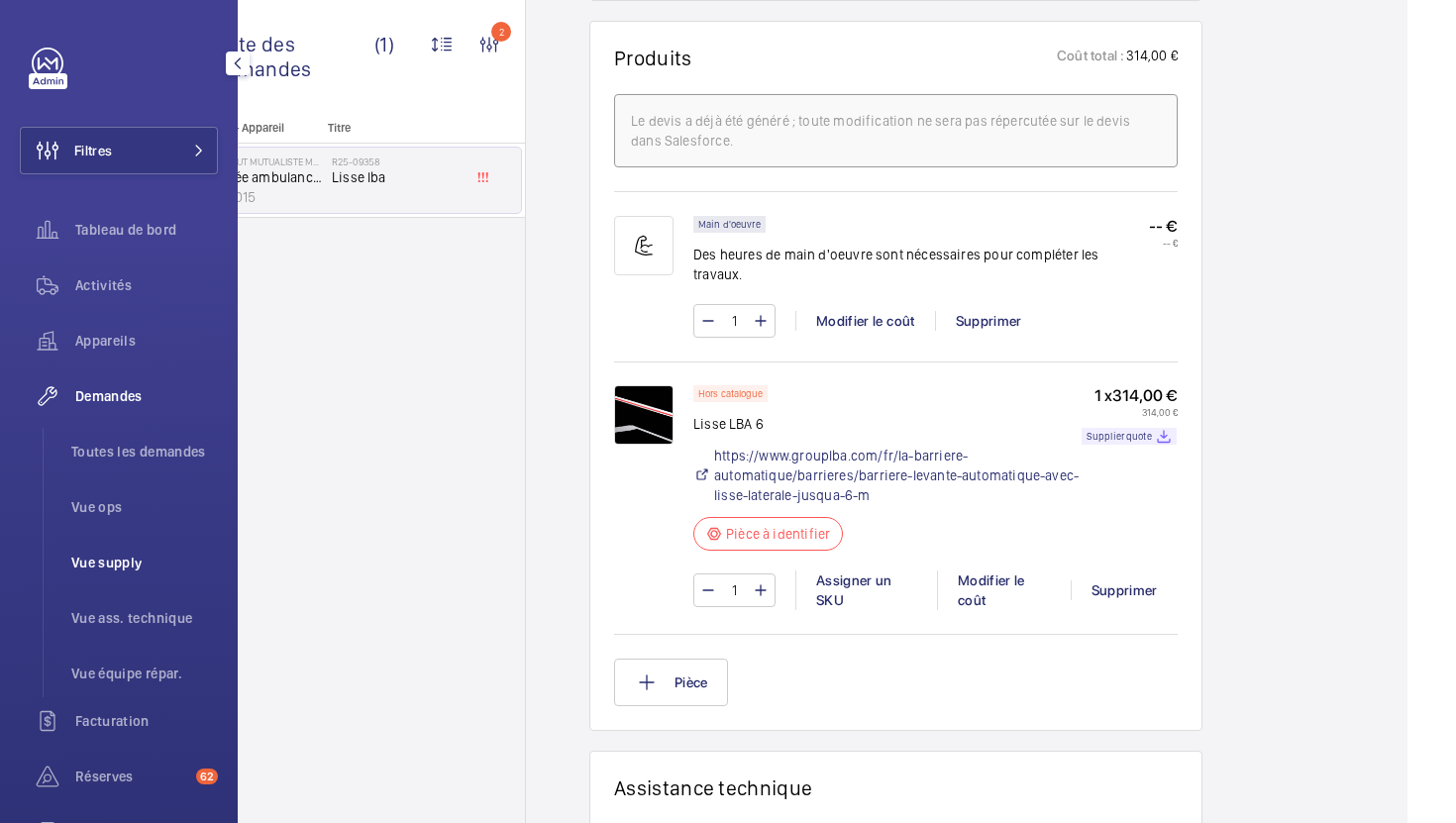 click on "Vue supply" 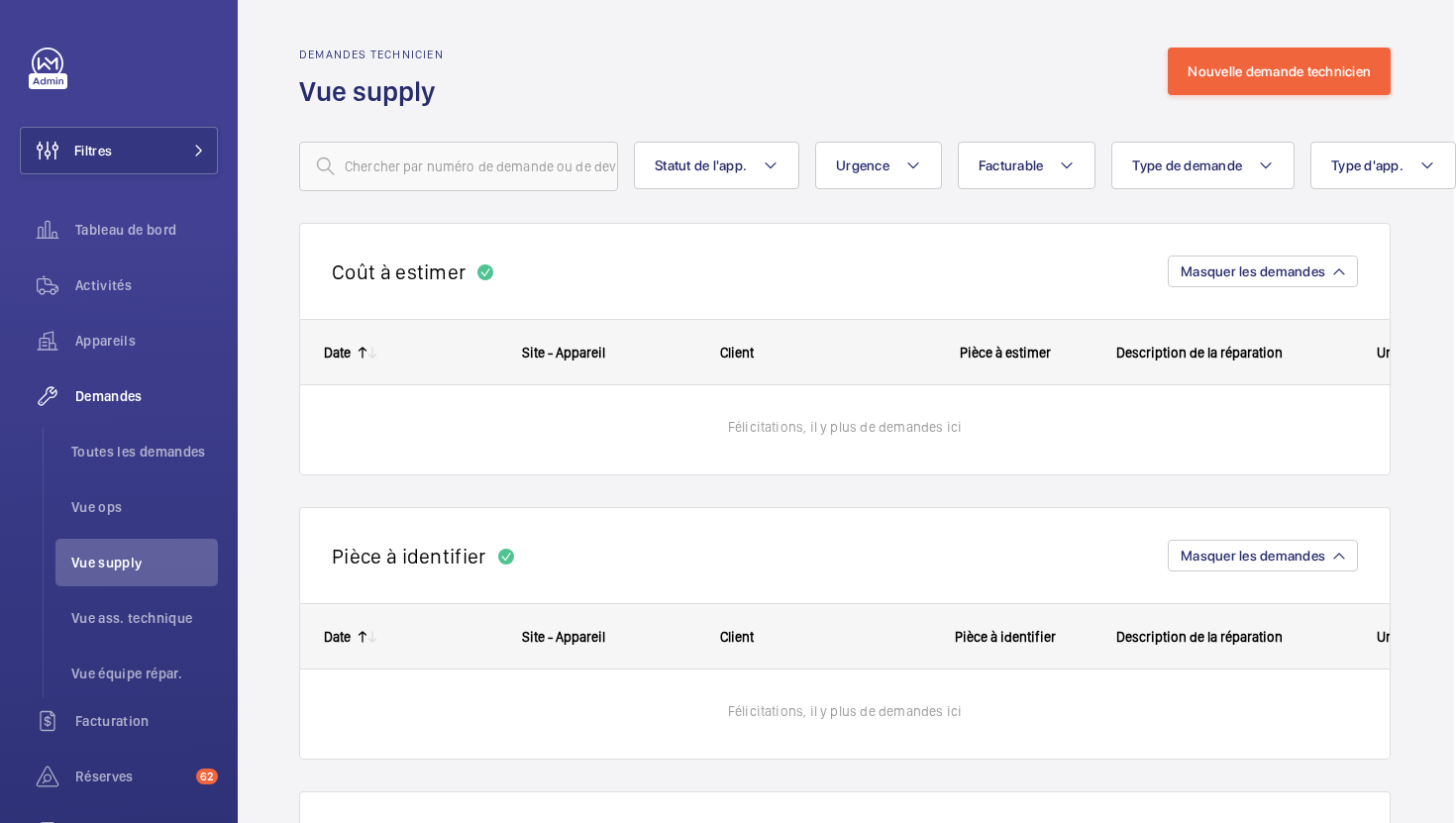 scroll, scrollTop: 0, scrollLeft: 0, axis: both 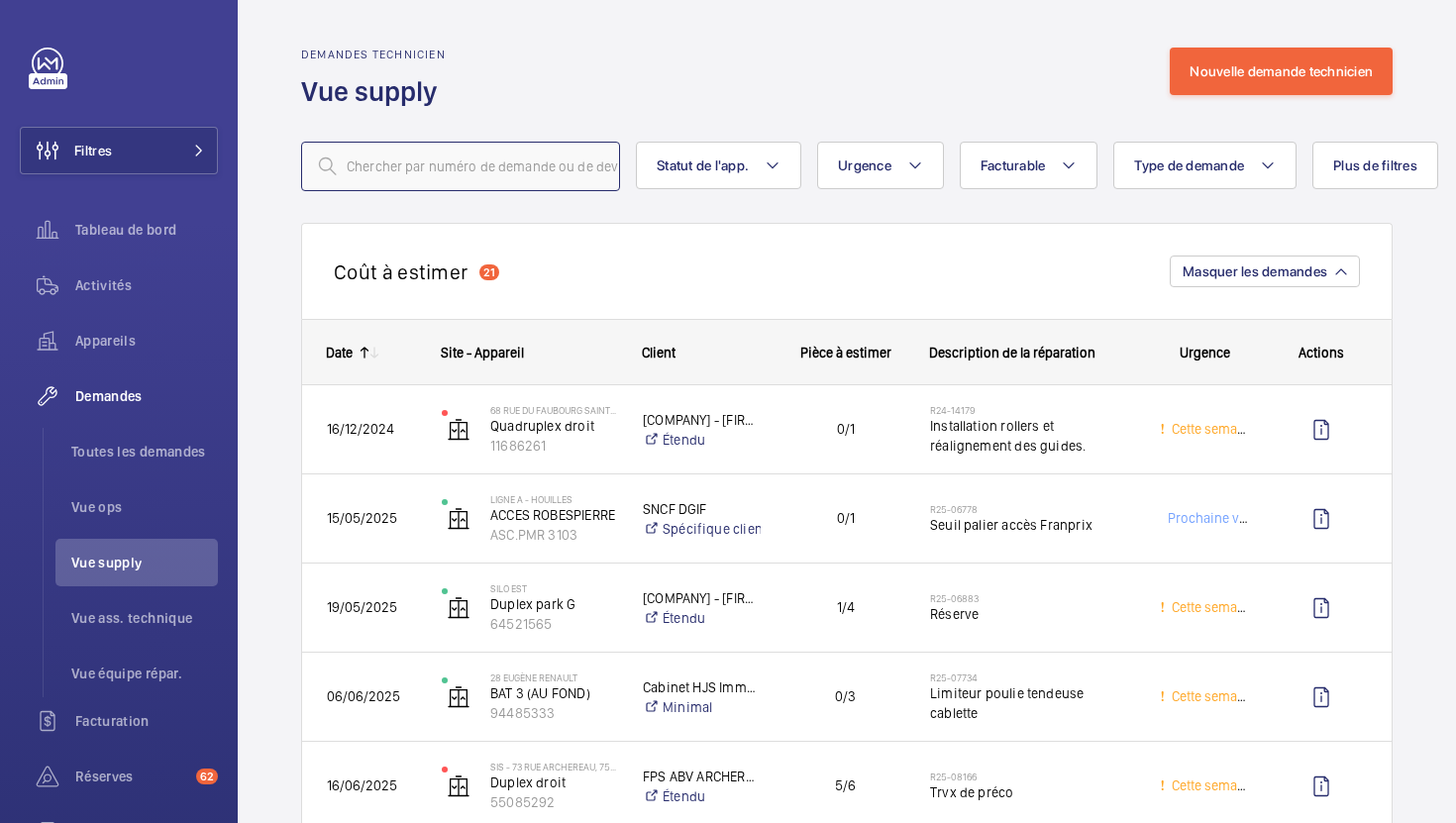 click 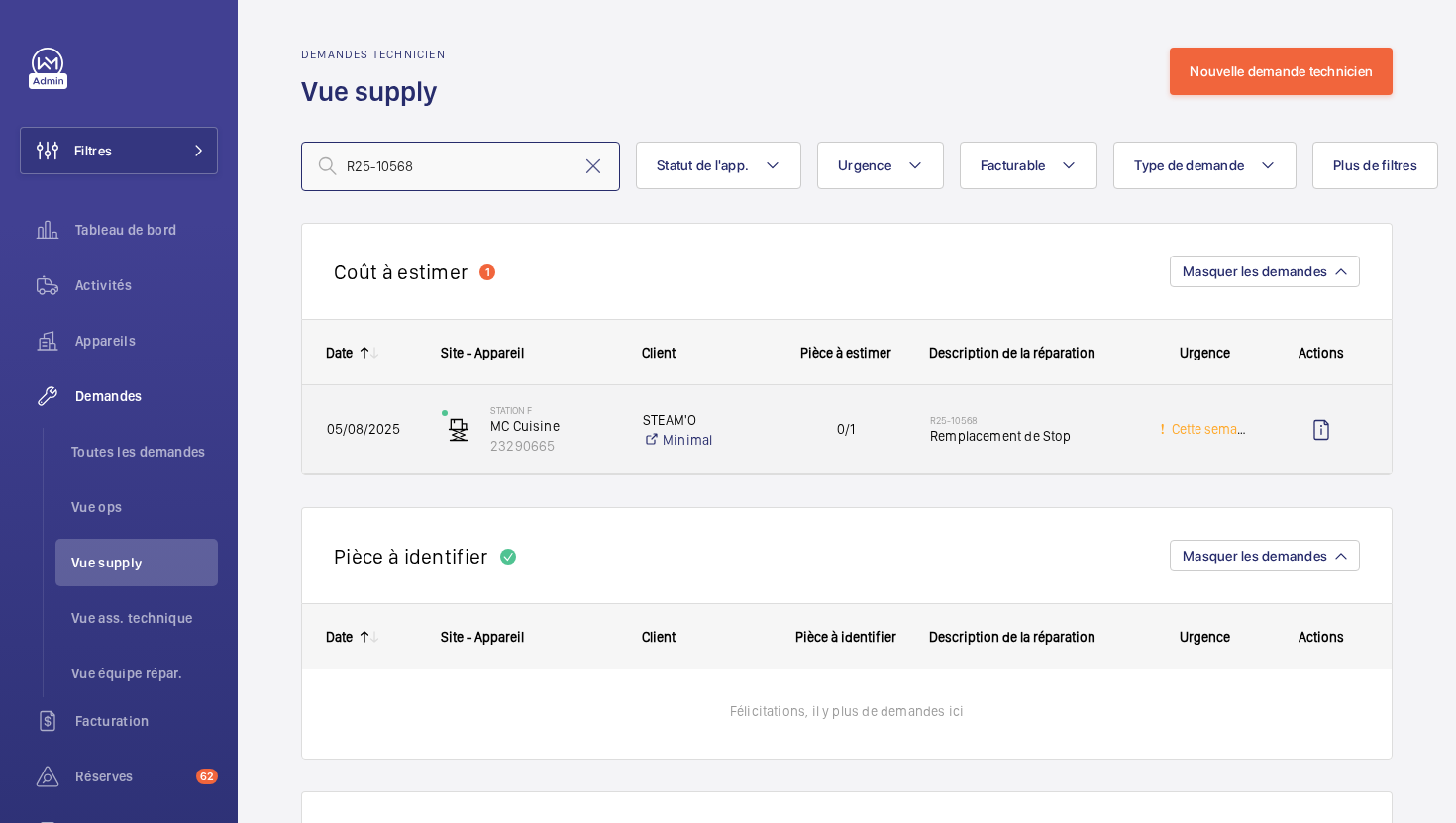 type on "R25-10568" 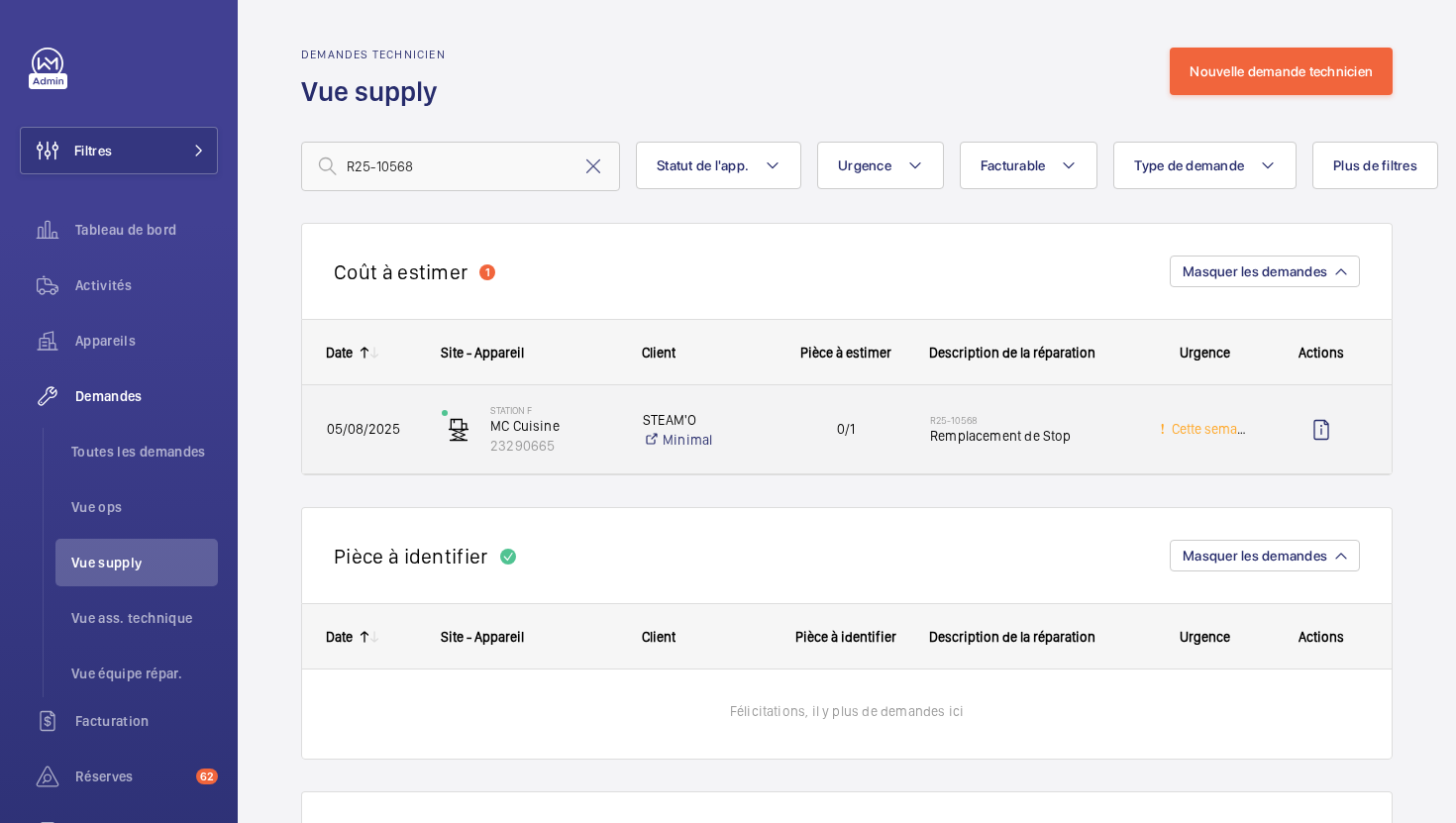 click on "0/1" 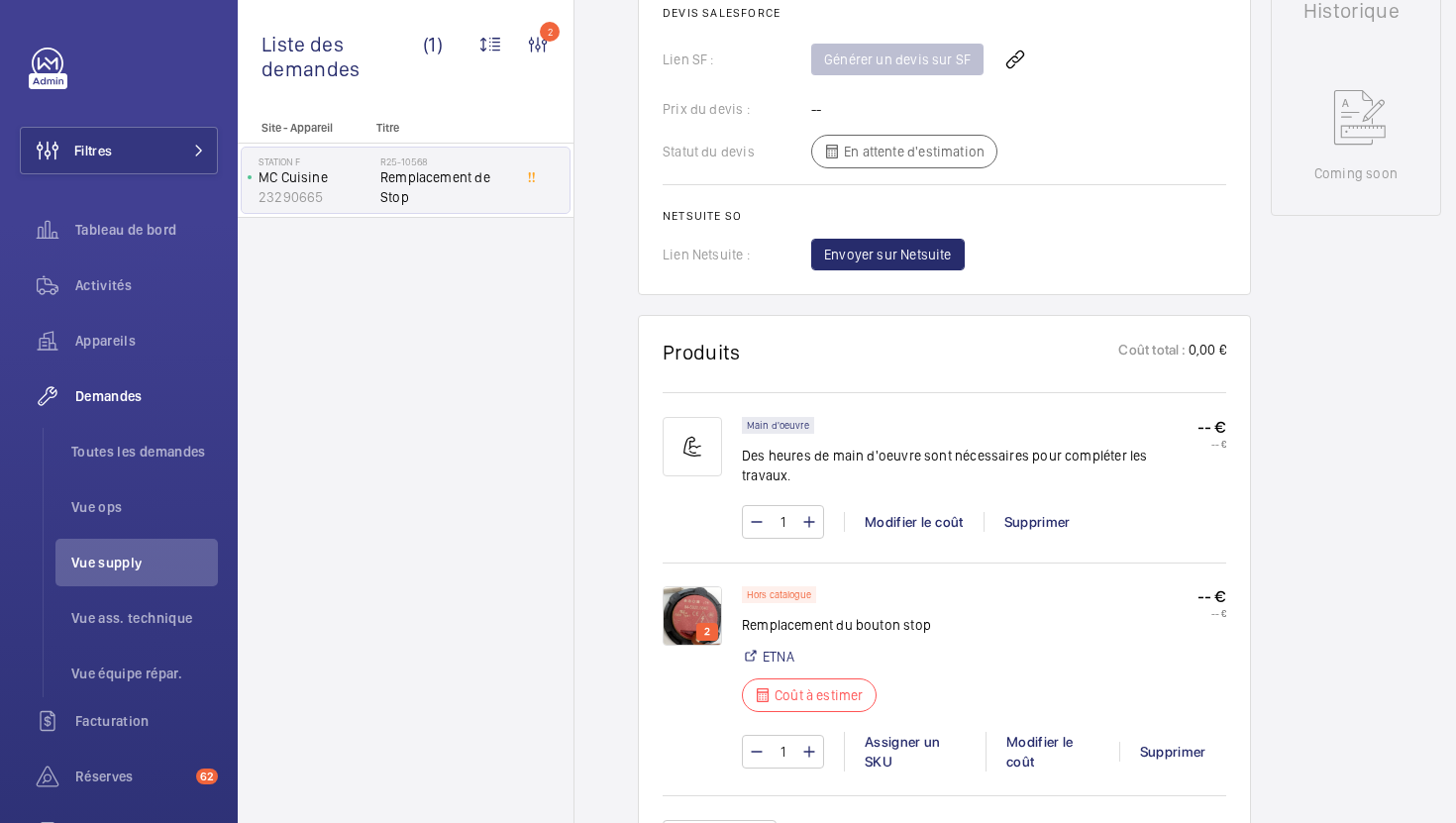 scroll, scrollTop: 923, scrollLeft: 0, axis: vertical 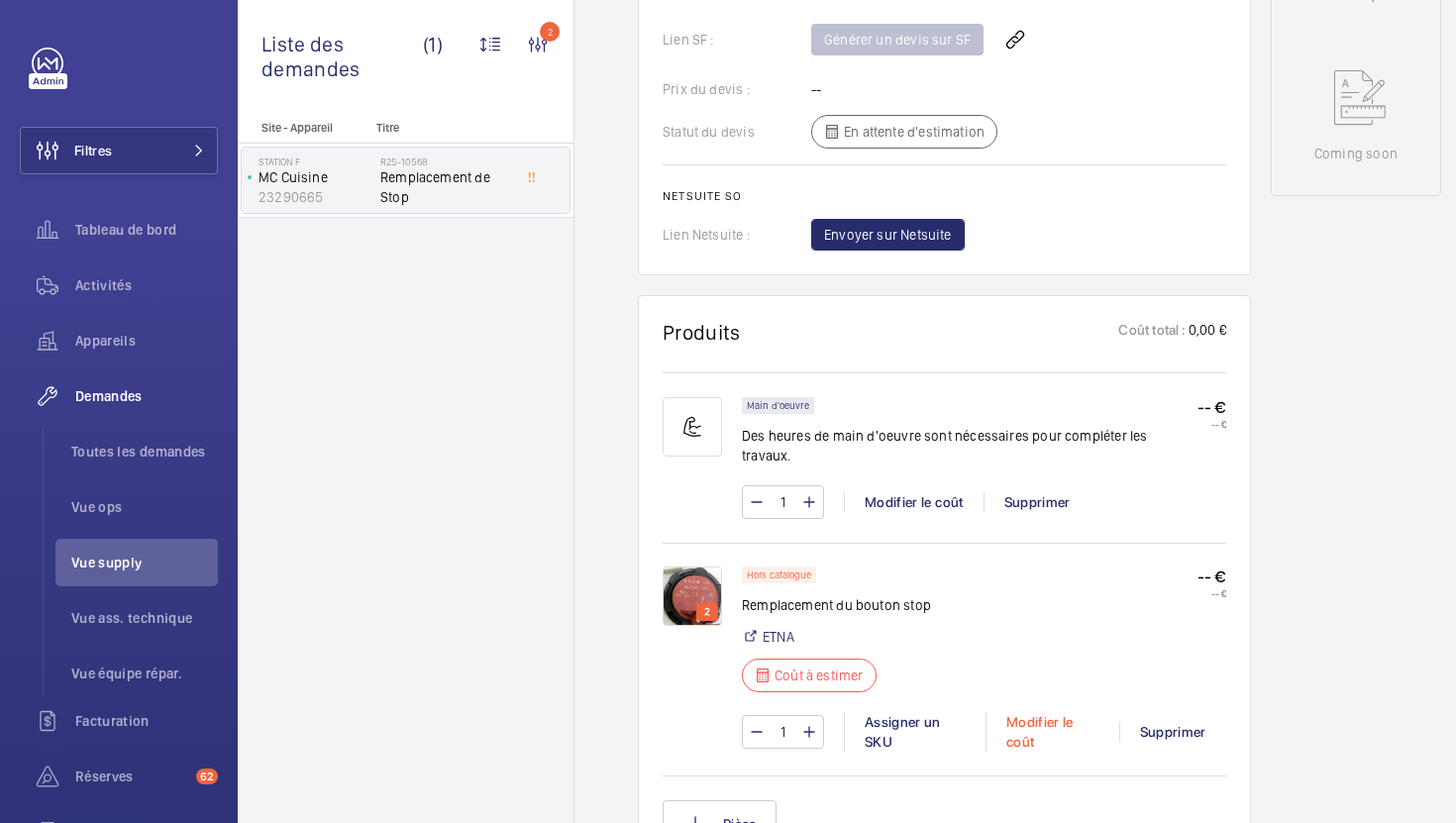 click on "Modifier le coût" 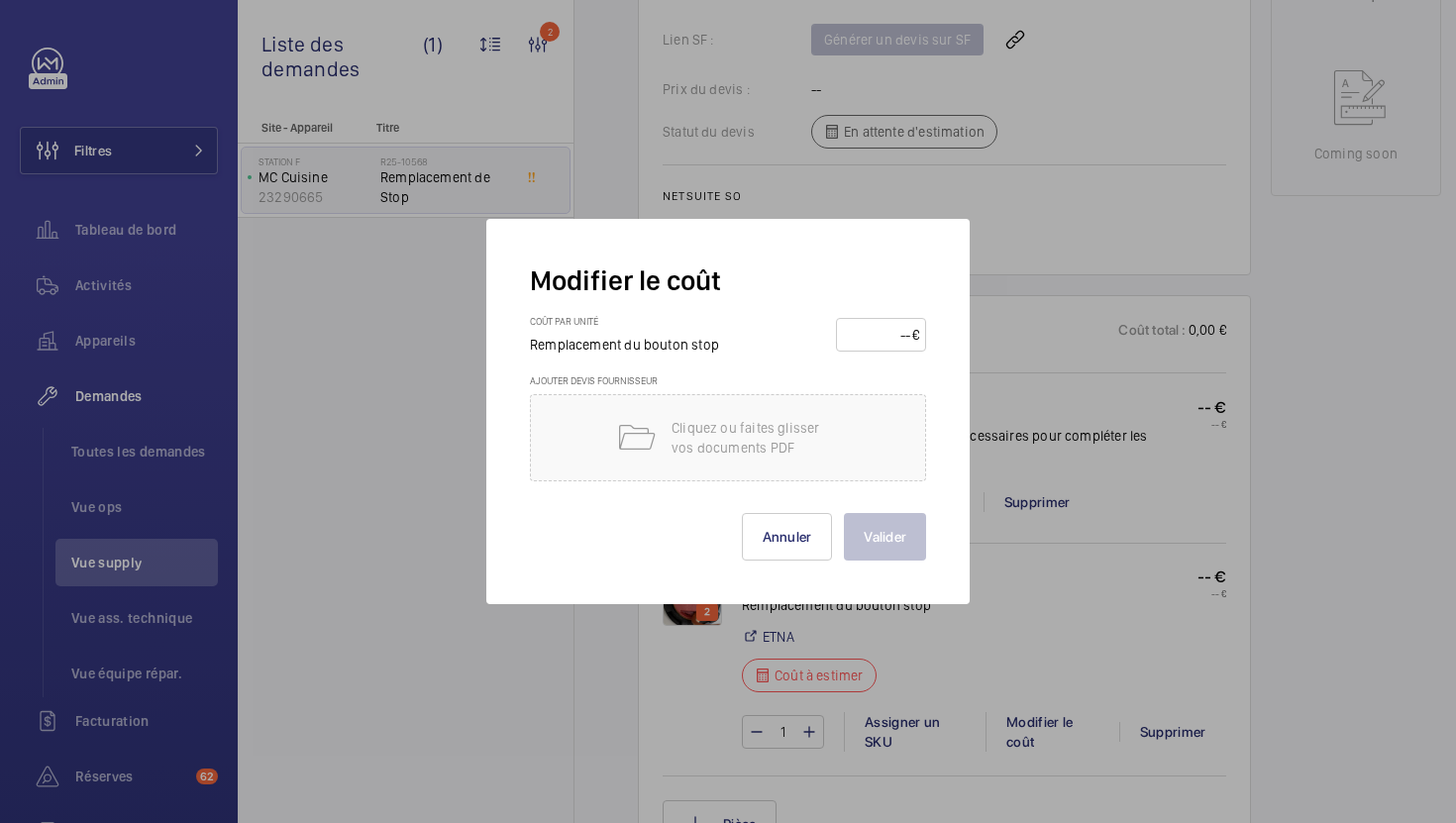 click at bounding box center (878, 335) 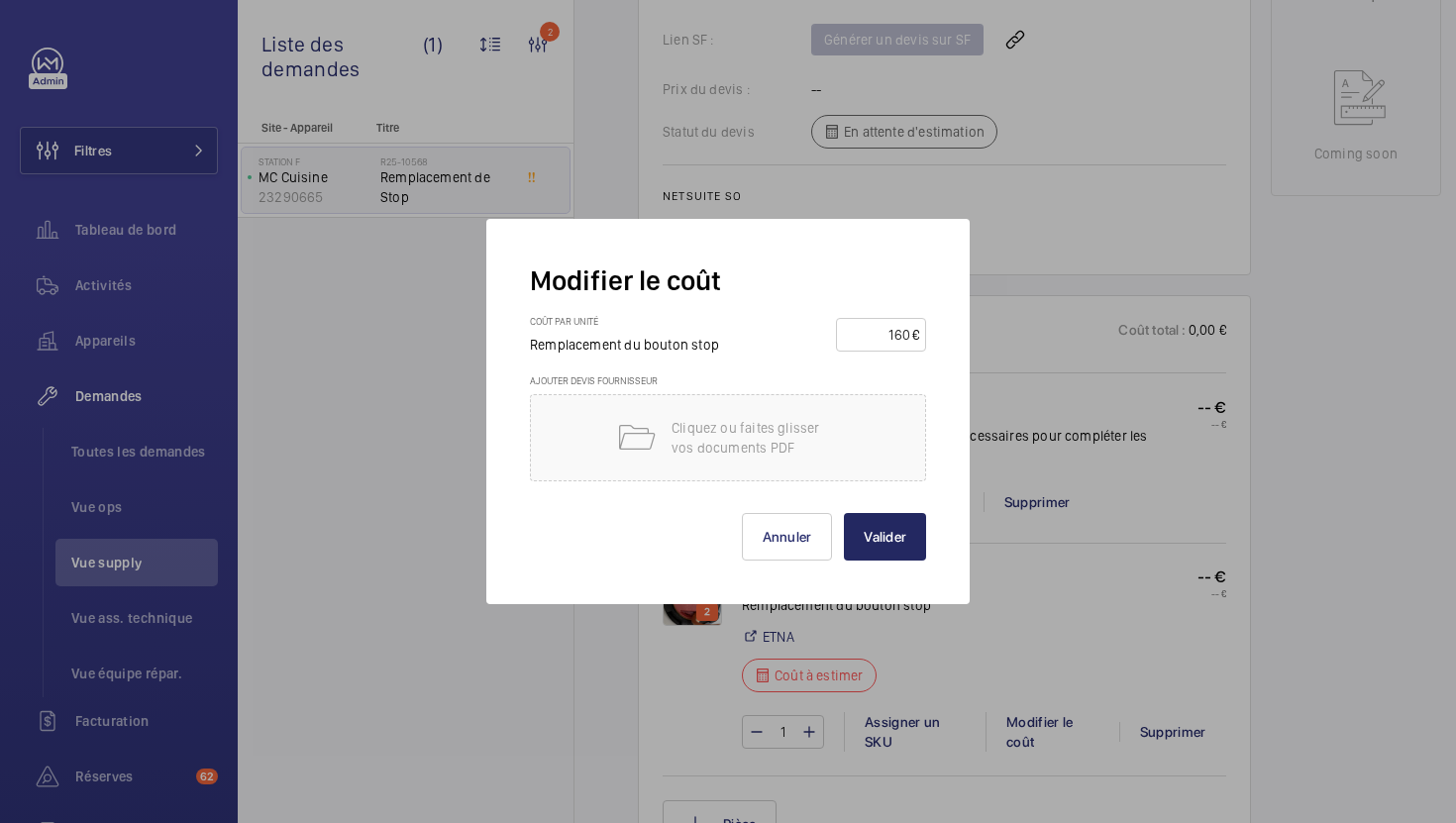 type on "160" 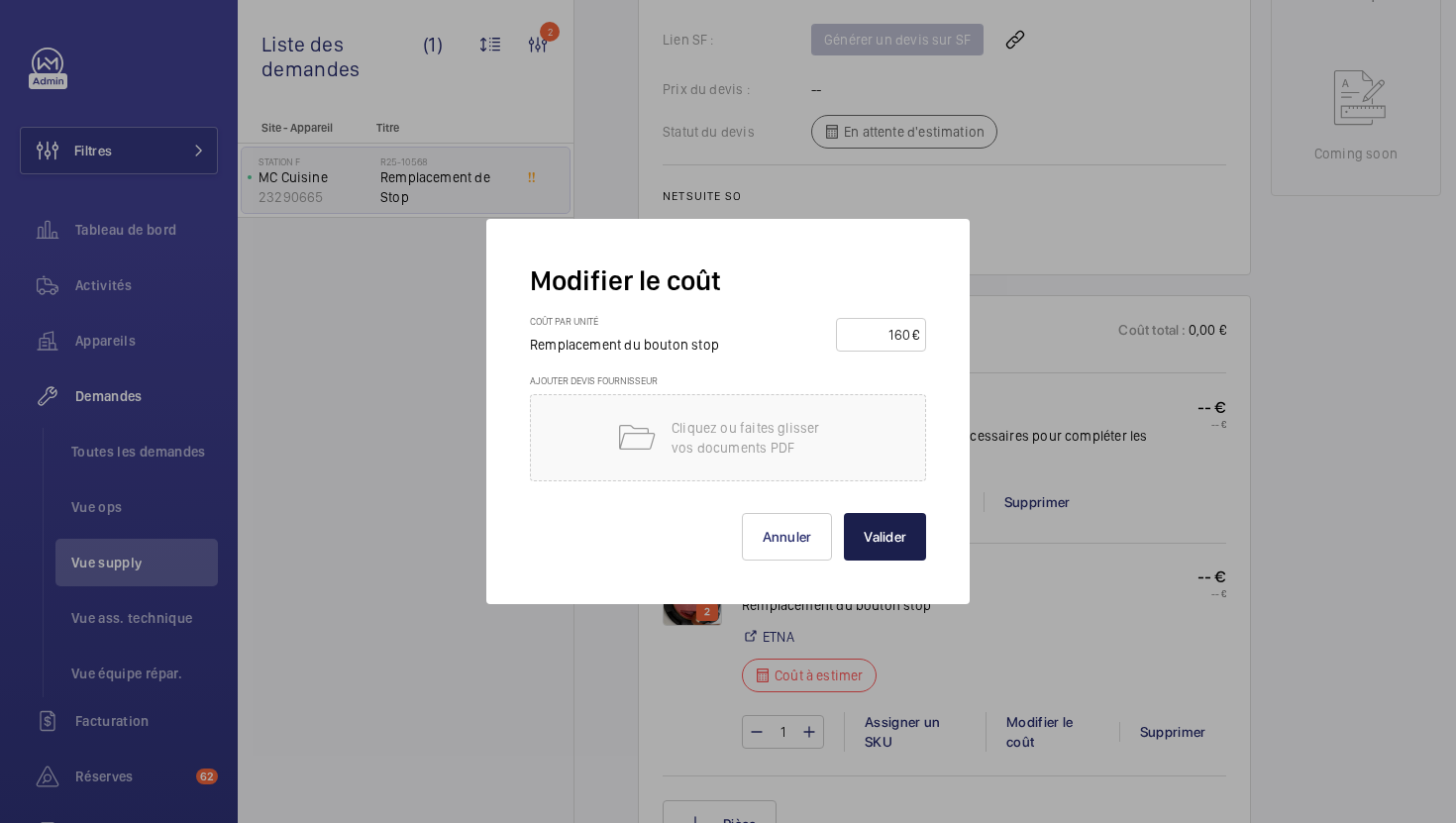 click on "Valider" at bounding box center (884, 537) 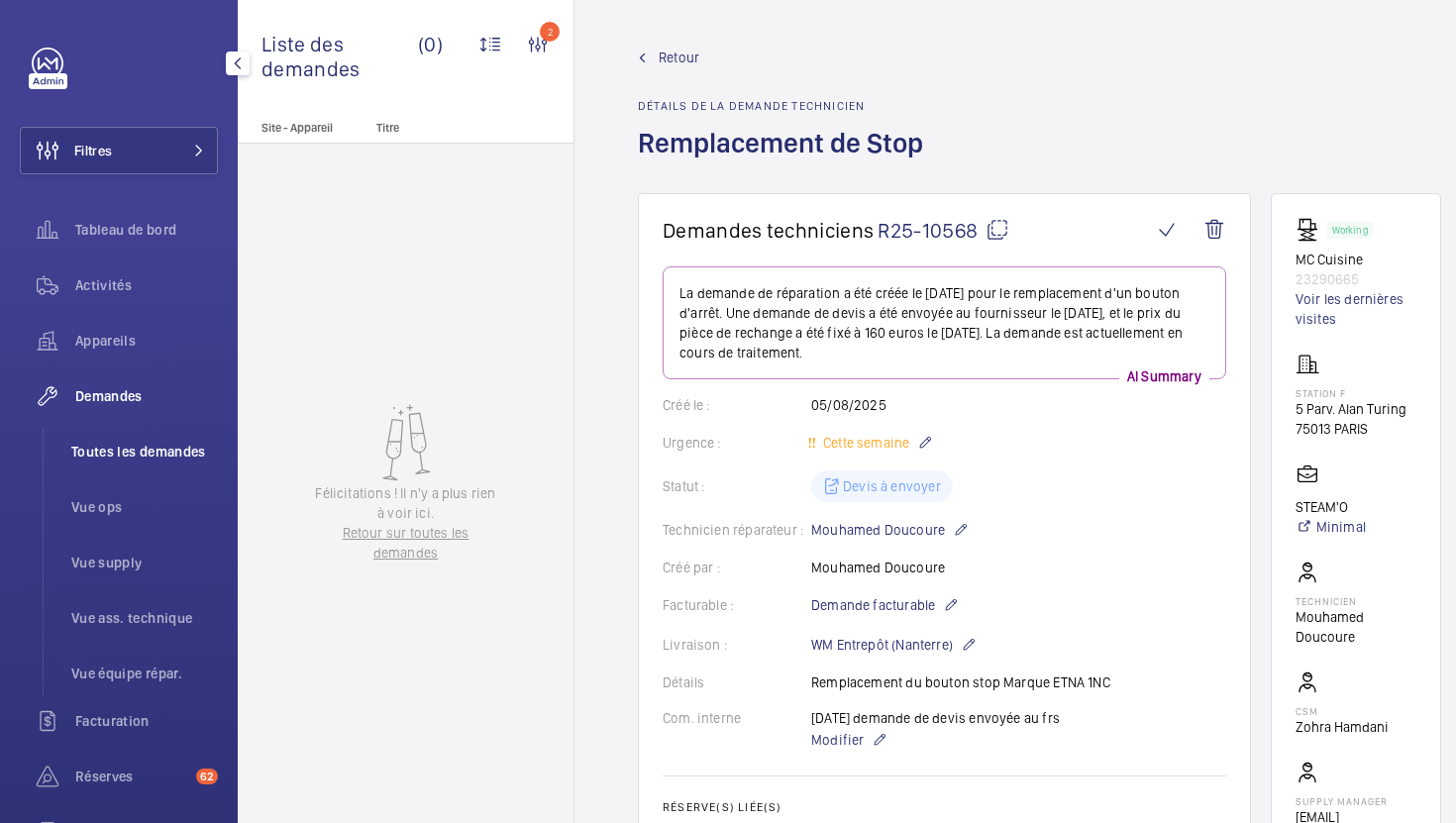 click on "Toutes les demandes" 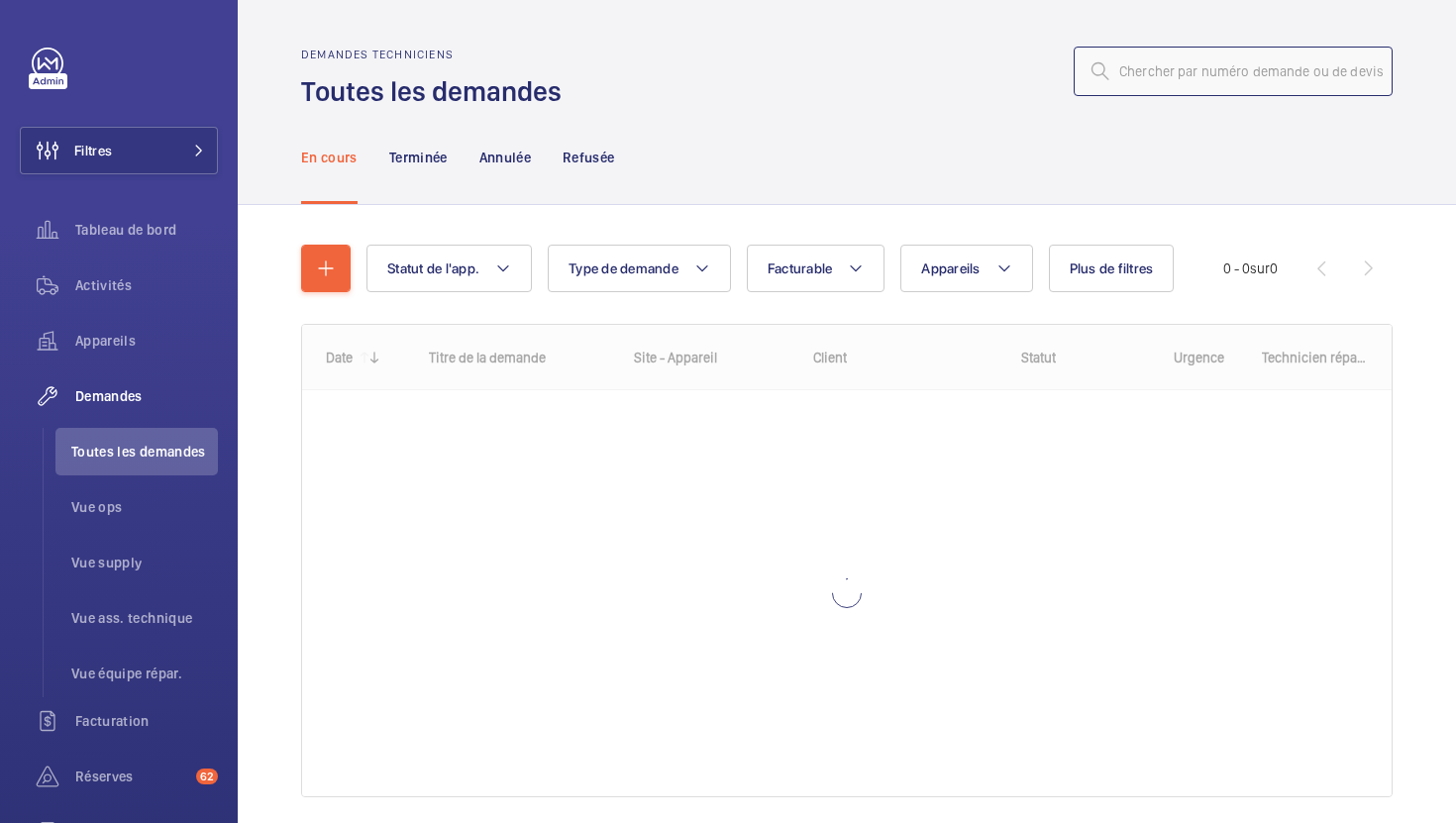 click 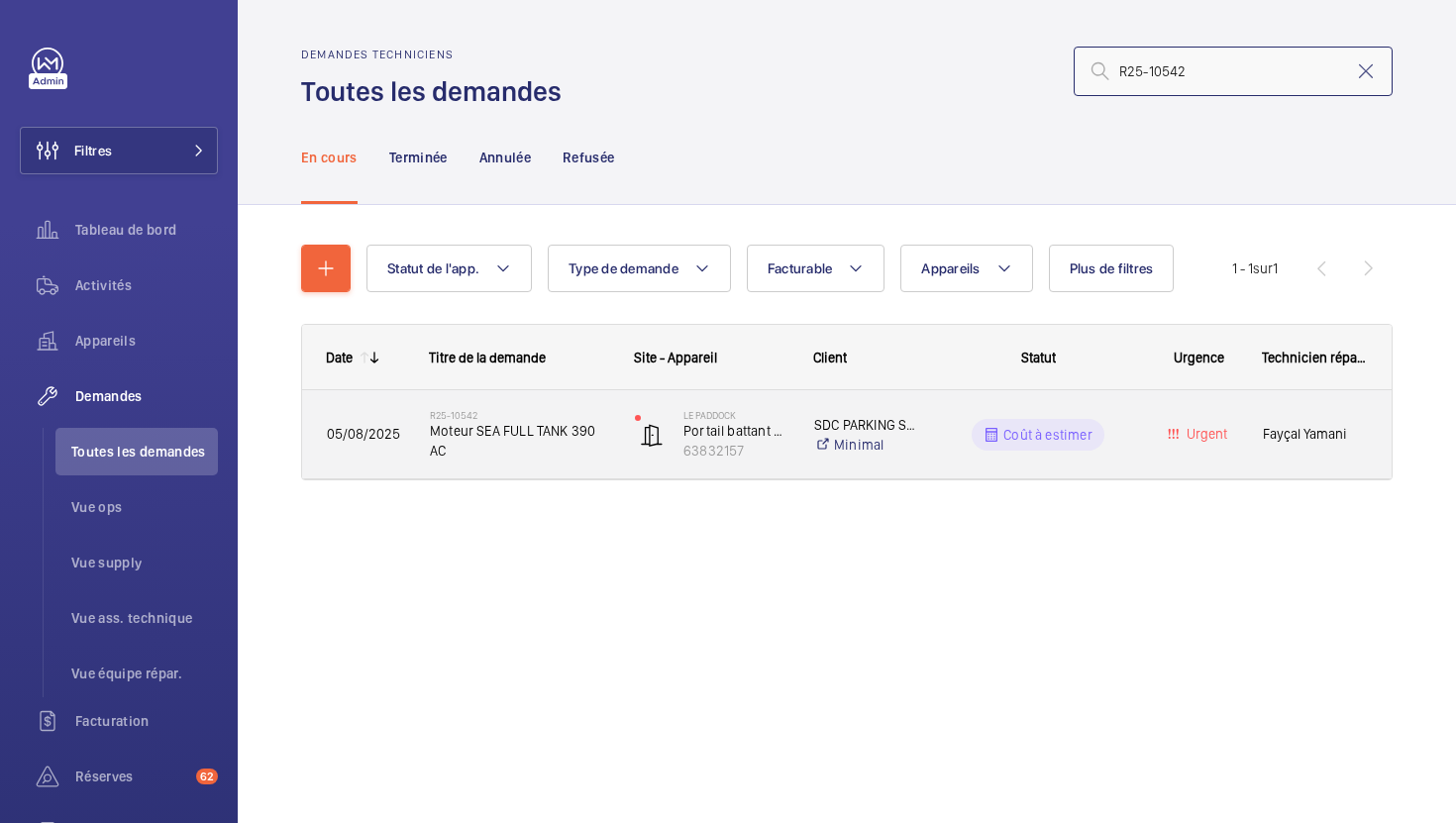 type on "R25-10542" 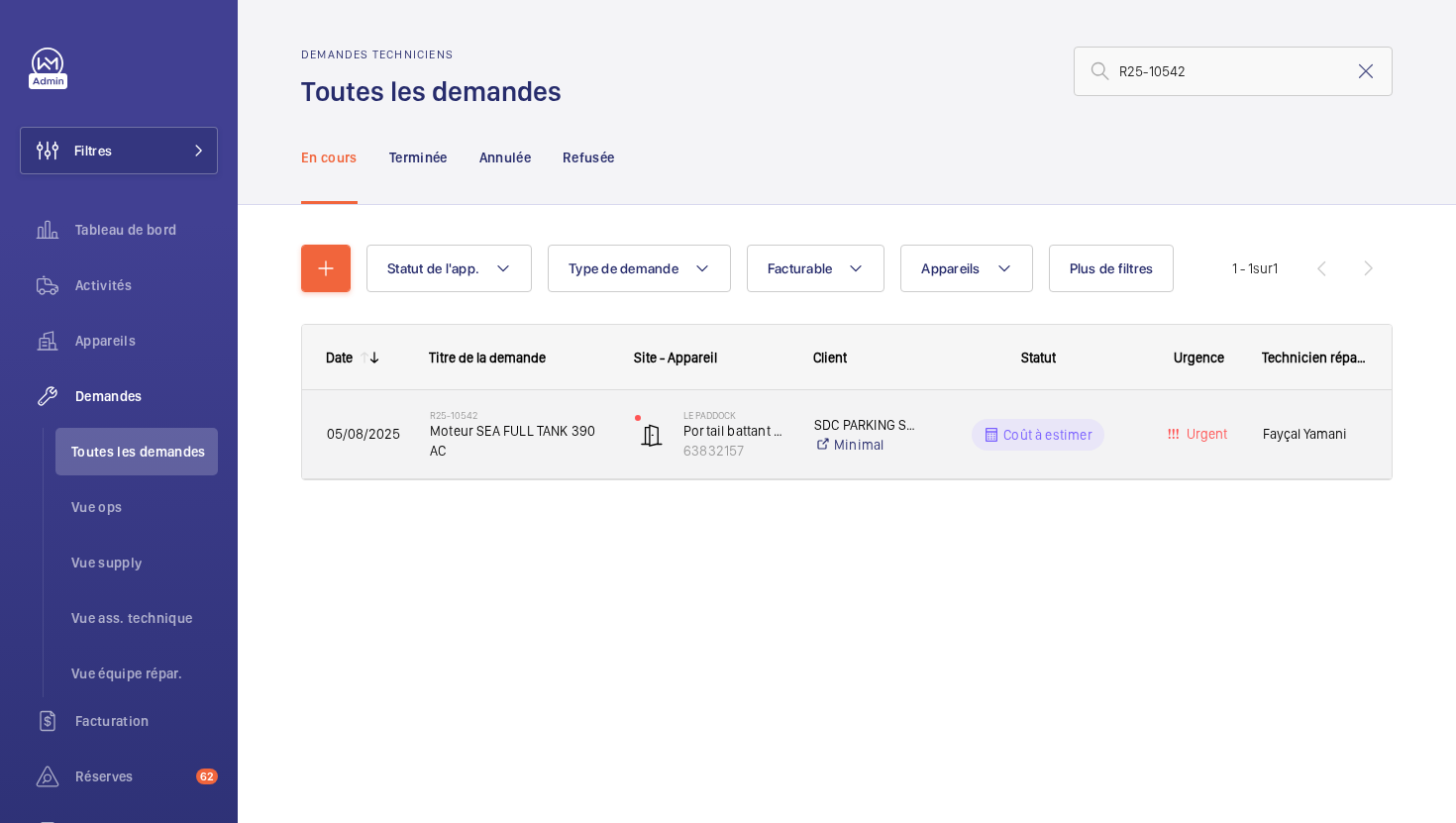click on "Moteur SEA FULL TANK 390 AC" 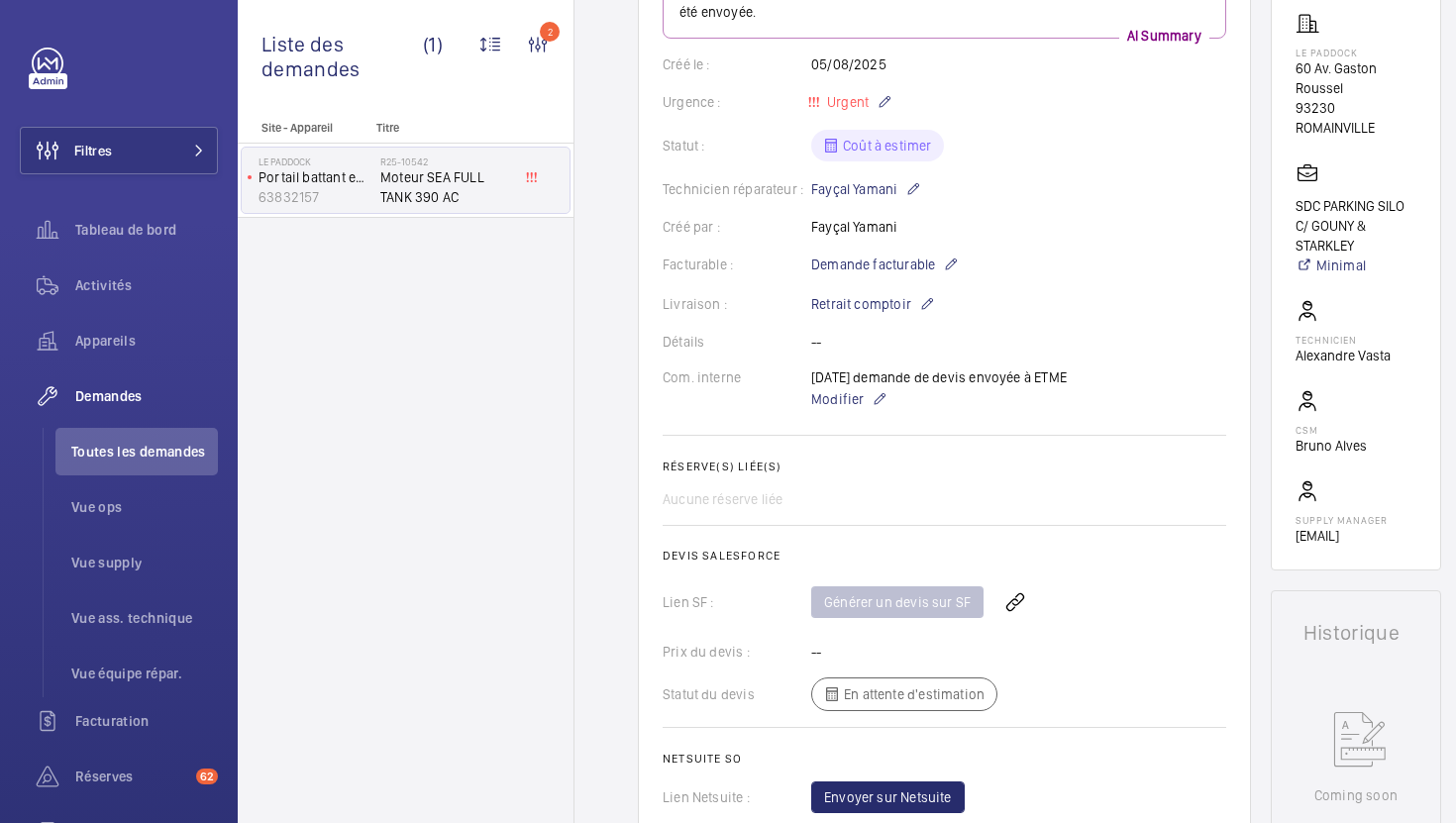 scroll, scrollTop: 1119, scrollLeft: 0, axis: vertical 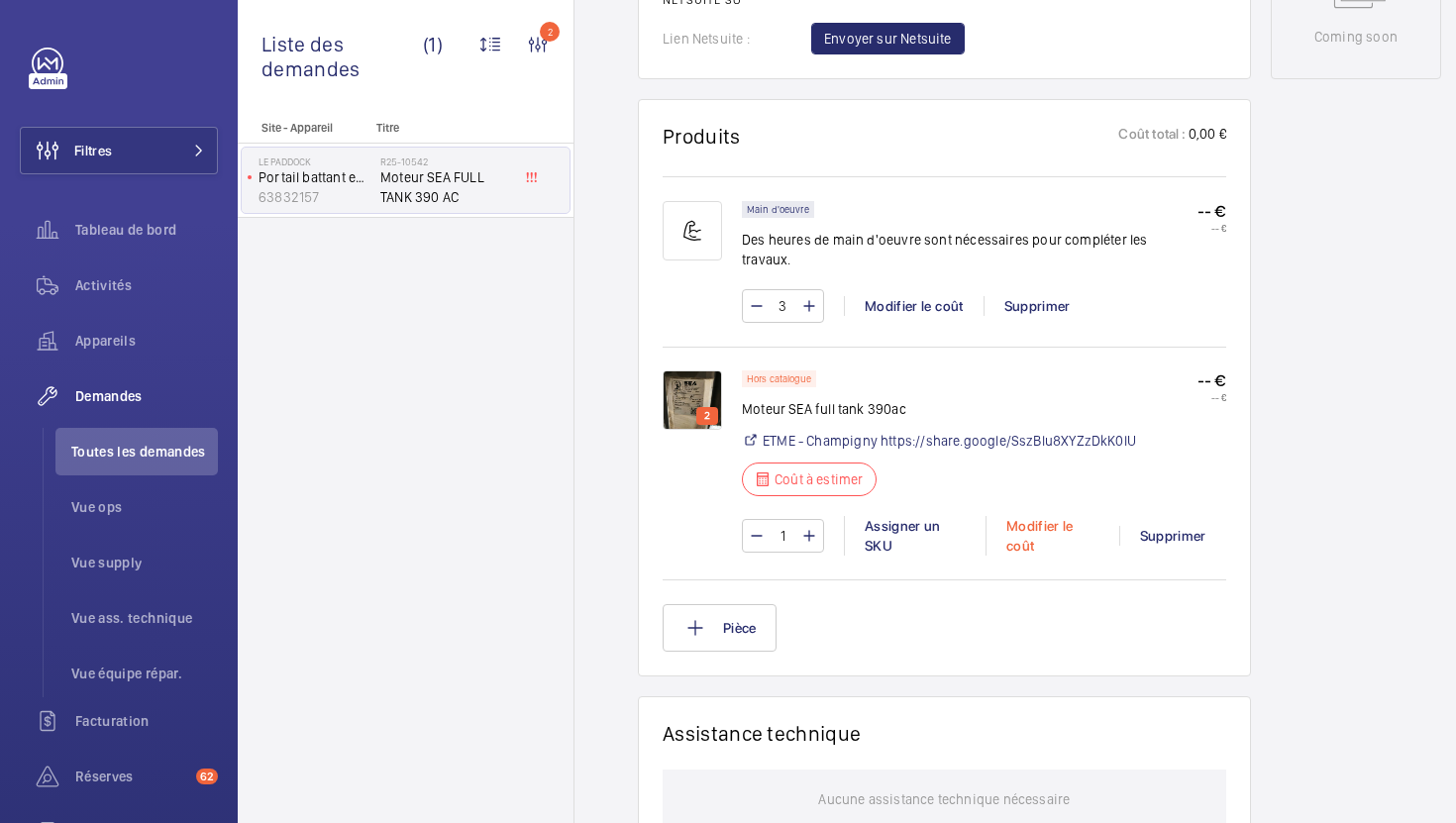 click on "Modifier le coût" 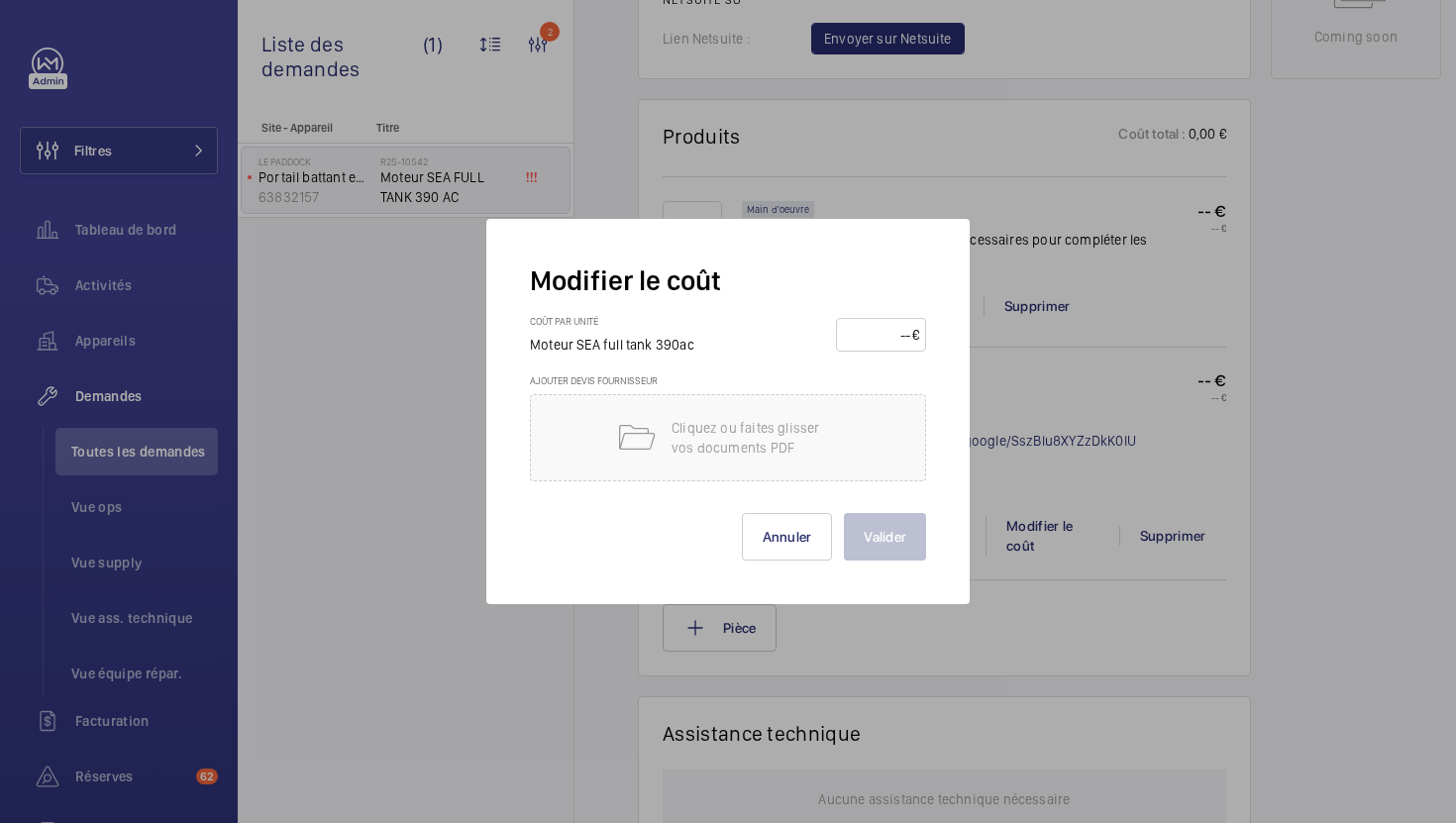 click on "€" at bounding box center (881, 335) 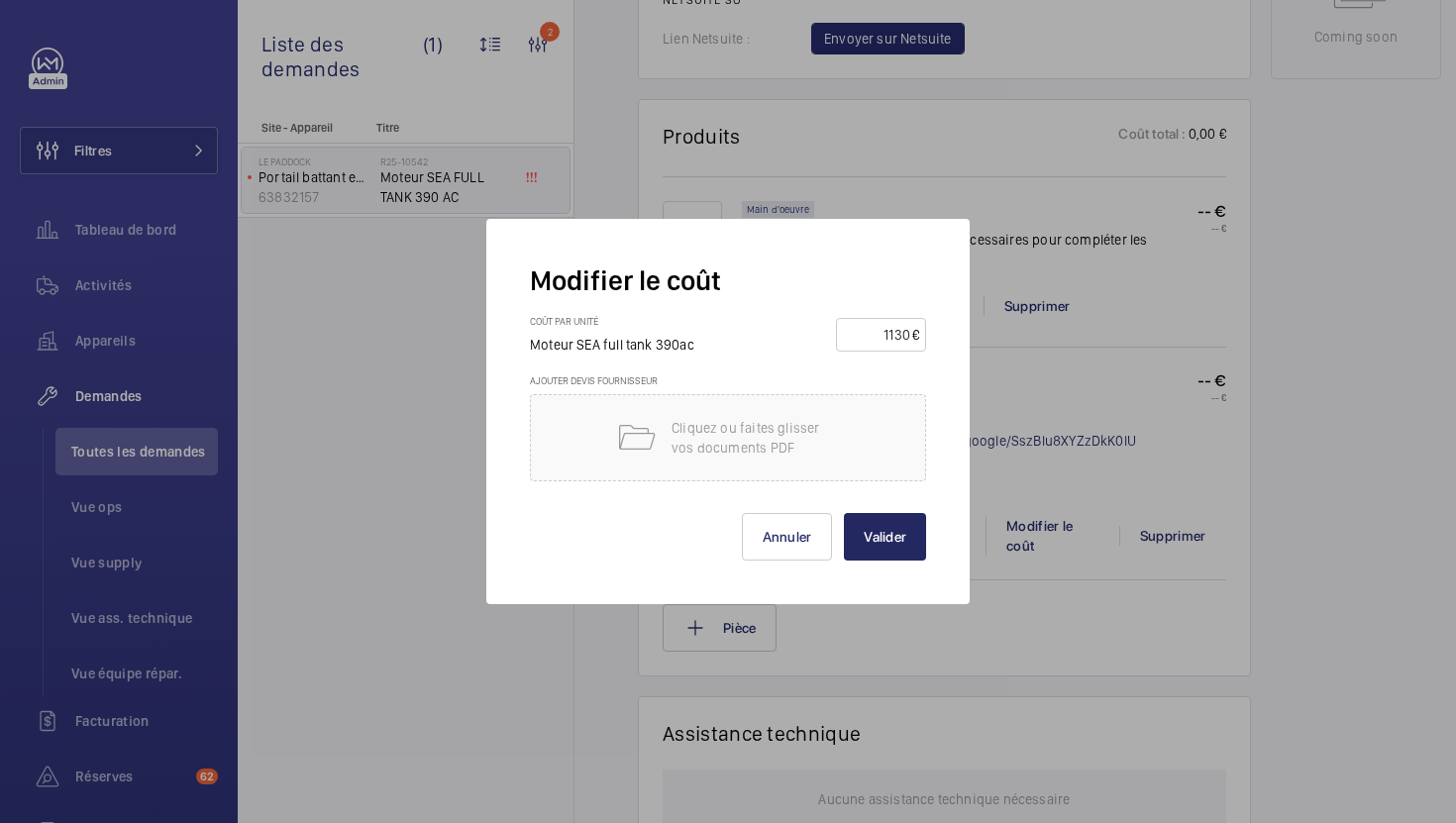 type on "1130" 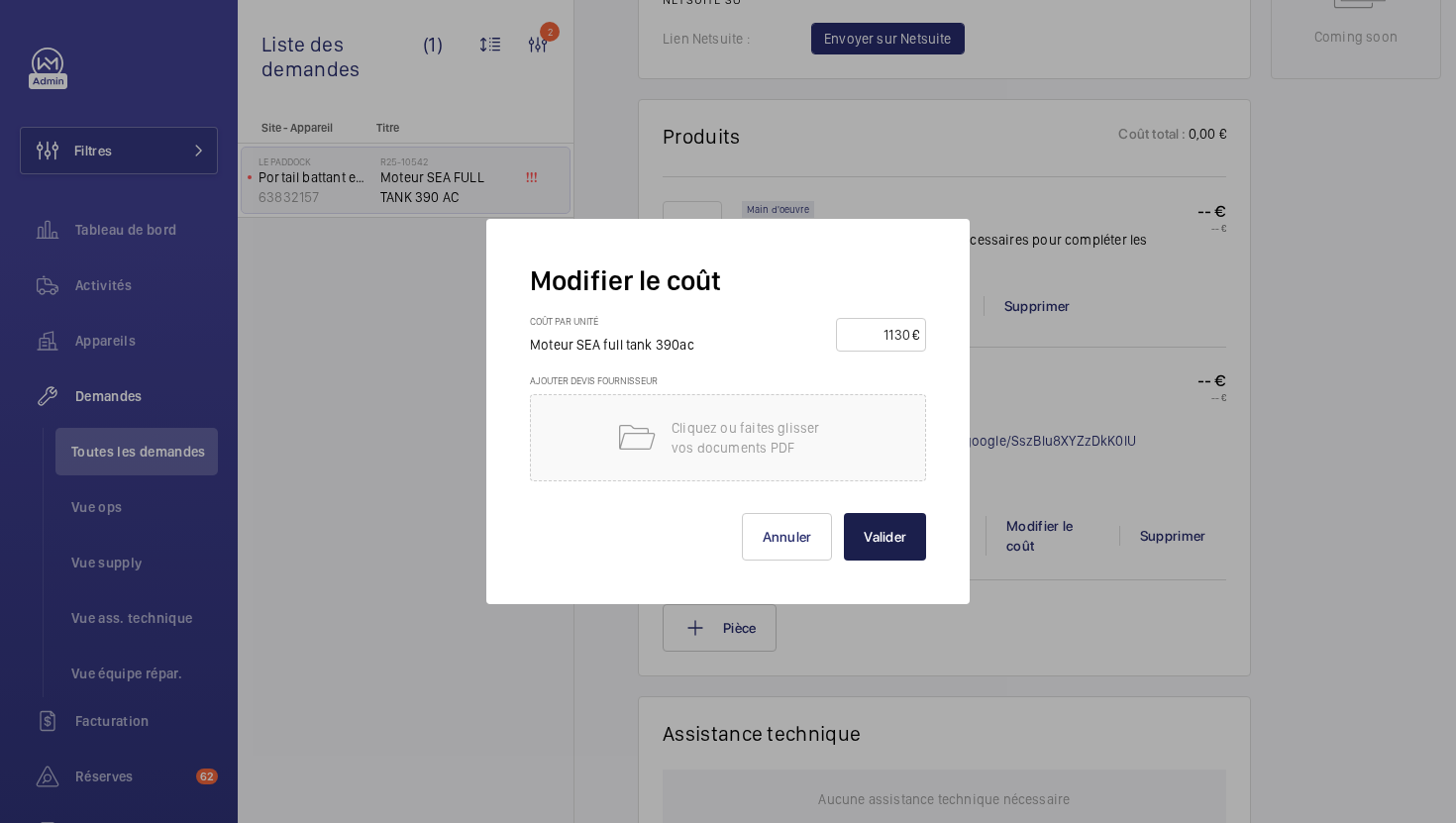 click on "Valider" at bounding box center (884, 537) 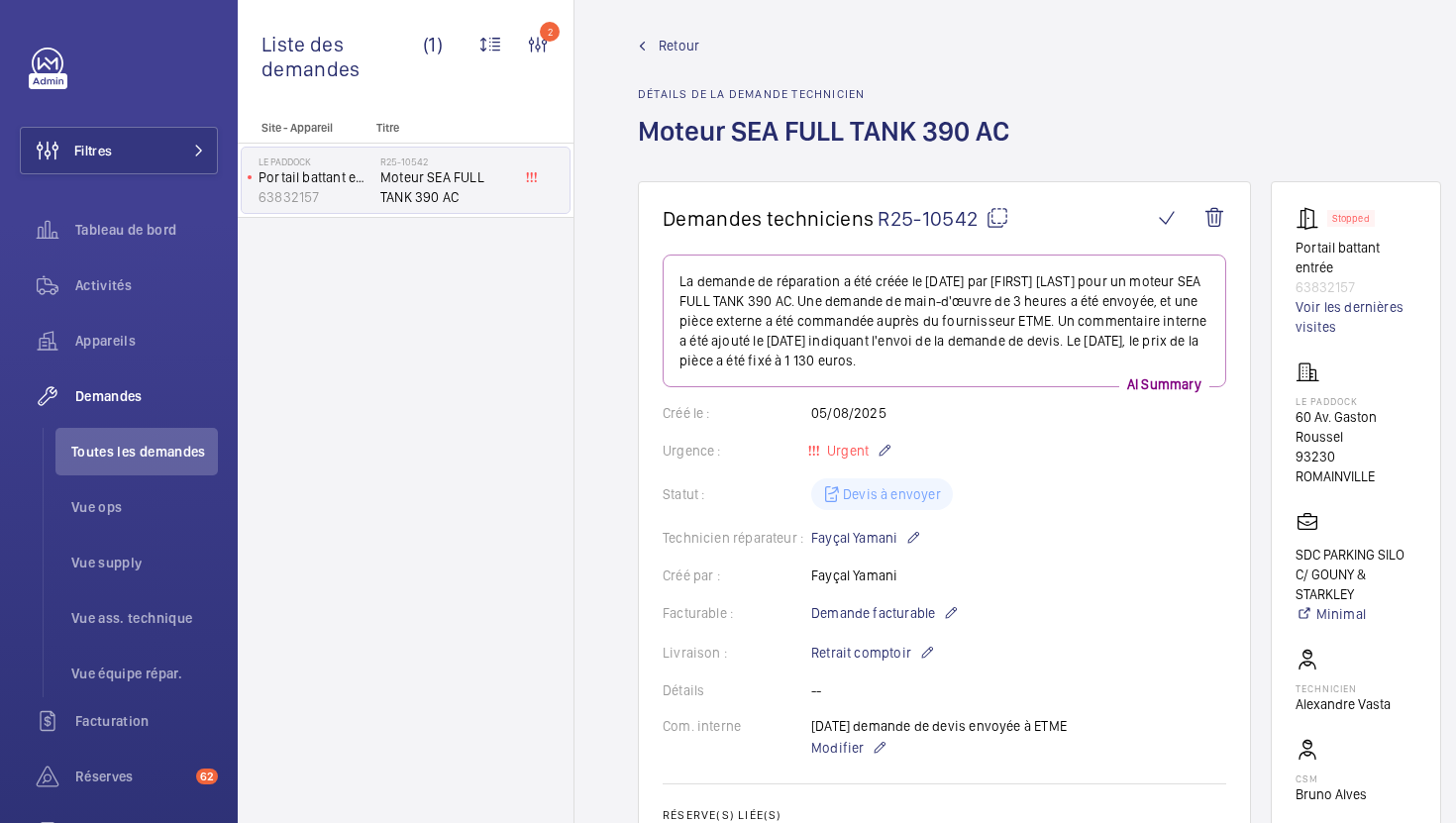 scroll, scrollTop: 0, scrollLeft: 0, axis: both 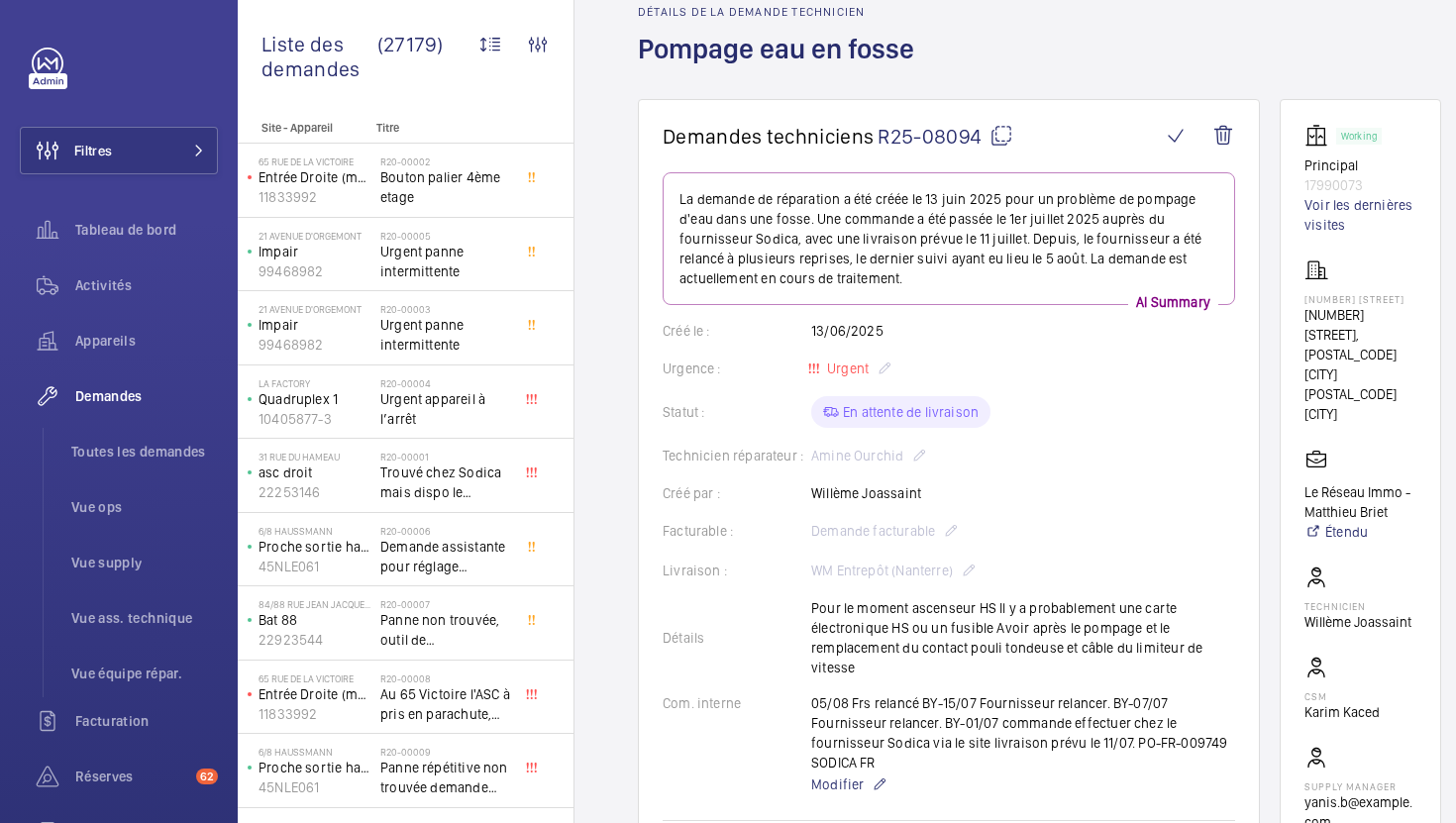 click 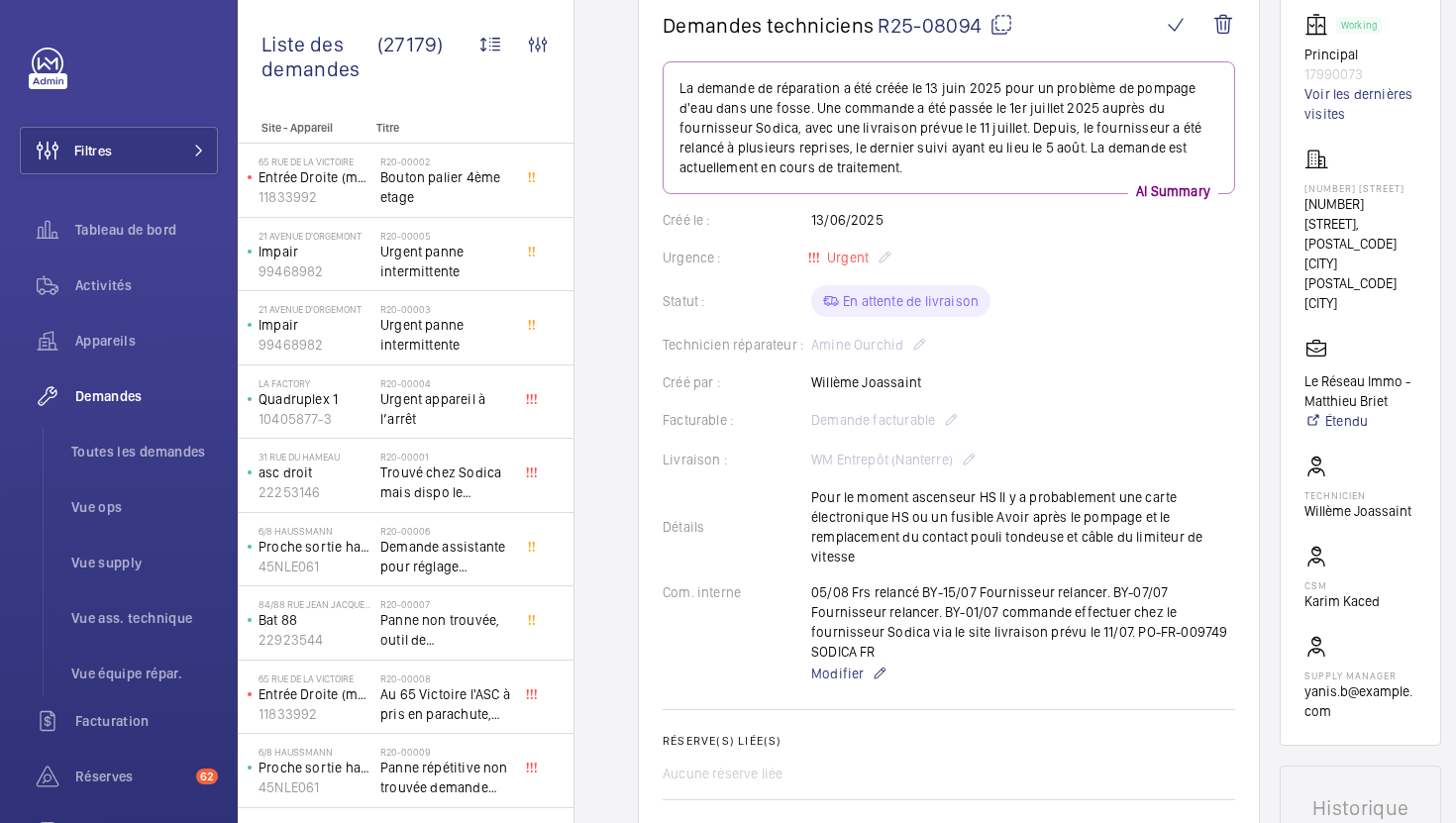 scroll, scrollTop: 223, scrollLeft: 0, axis: vertical 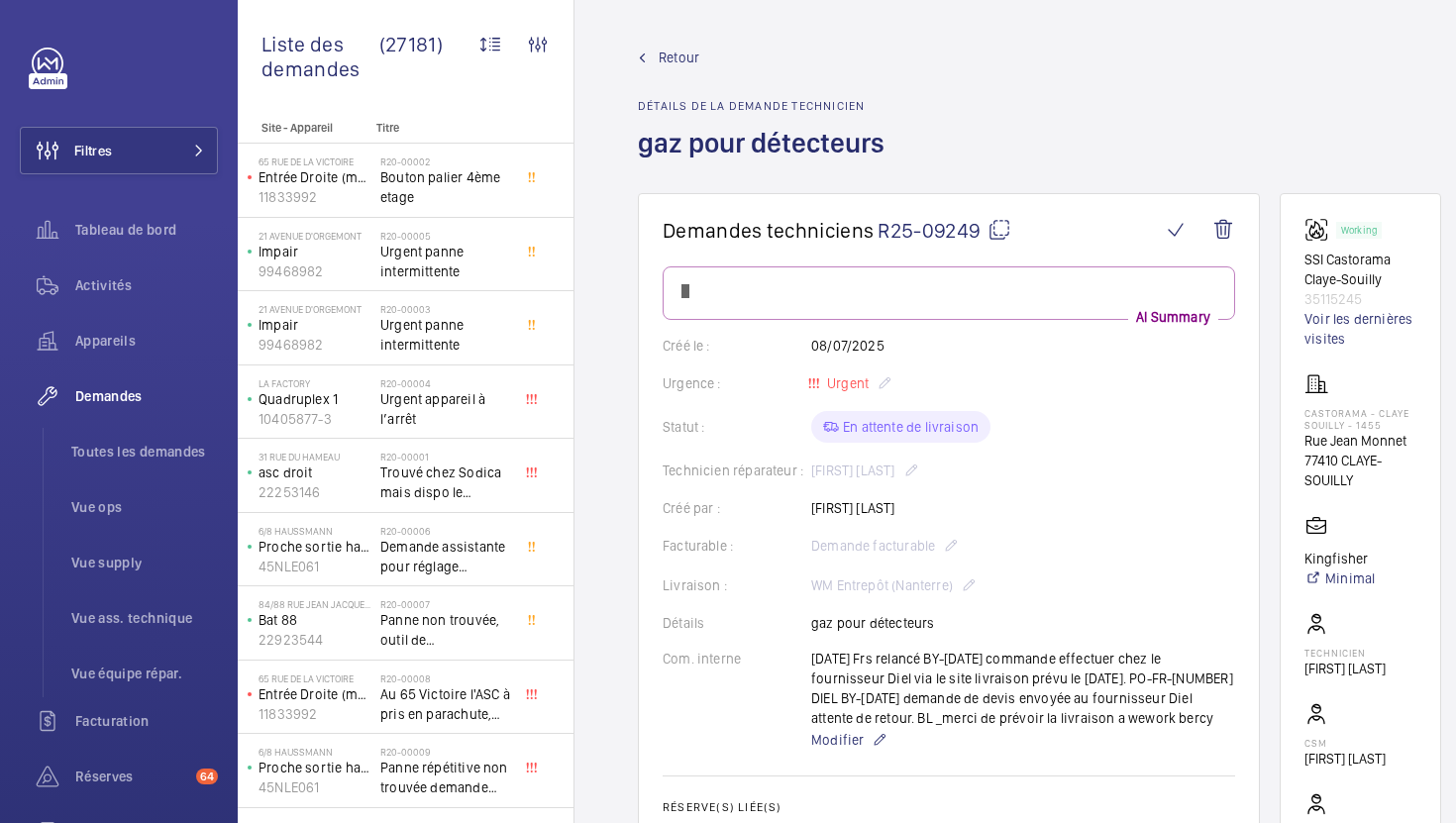 click 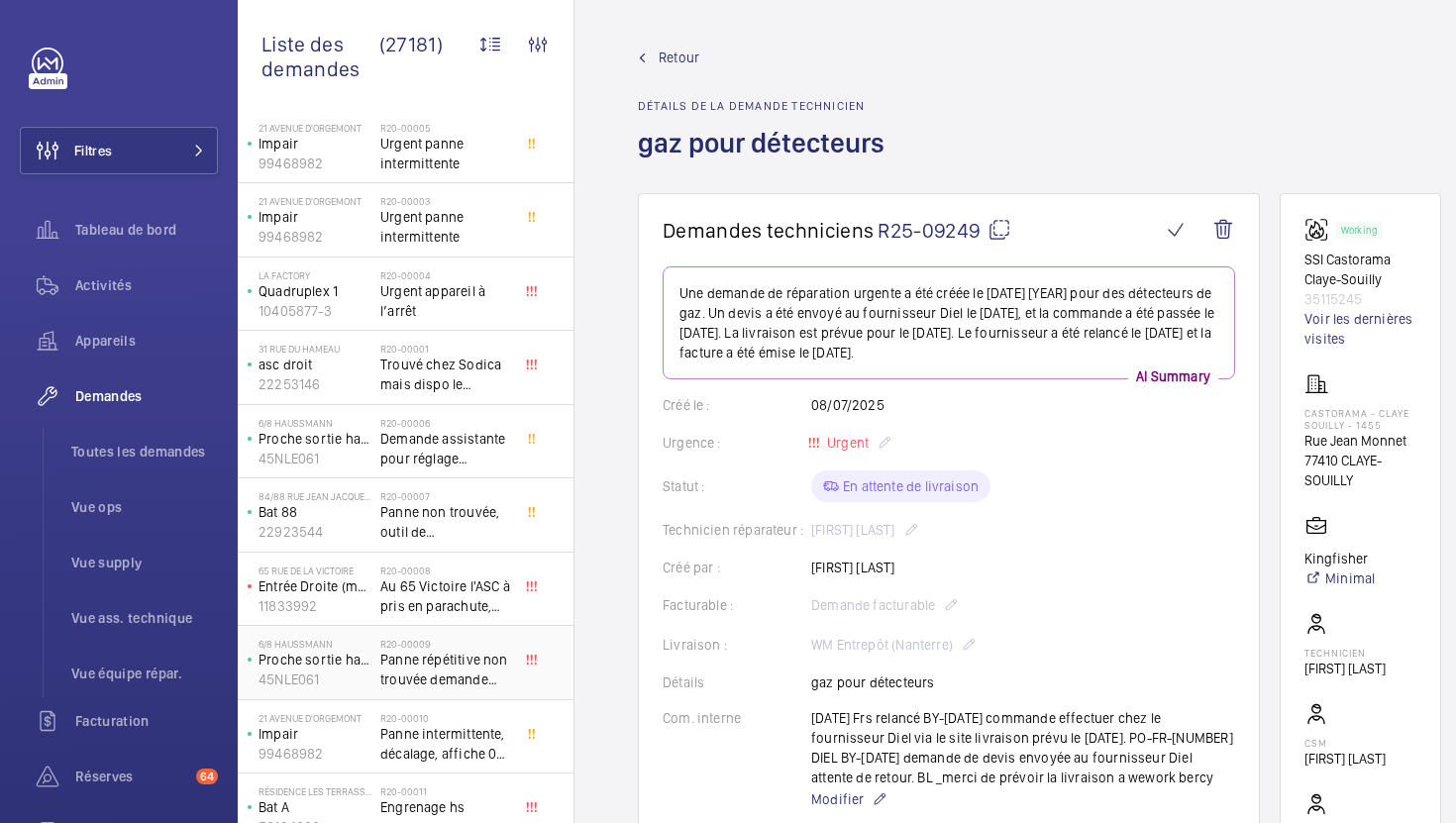 scroll, scrollTop: 107, scrollLeft: 0, axis: vertical 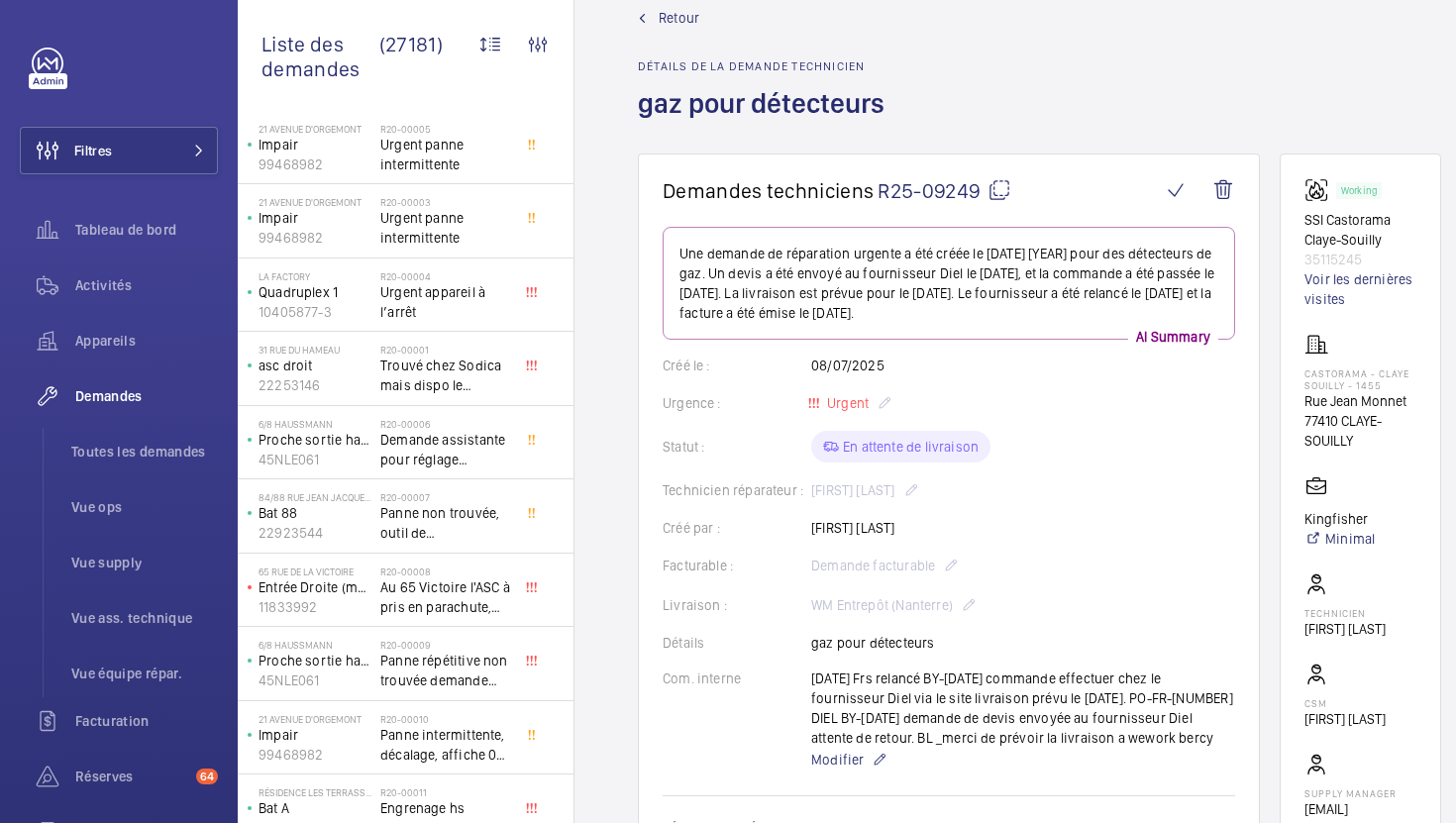drag, startPoint x: 1366, startPoint y: 444, endPoint x: 1301, endPoint y: 406, distance: 75.29276 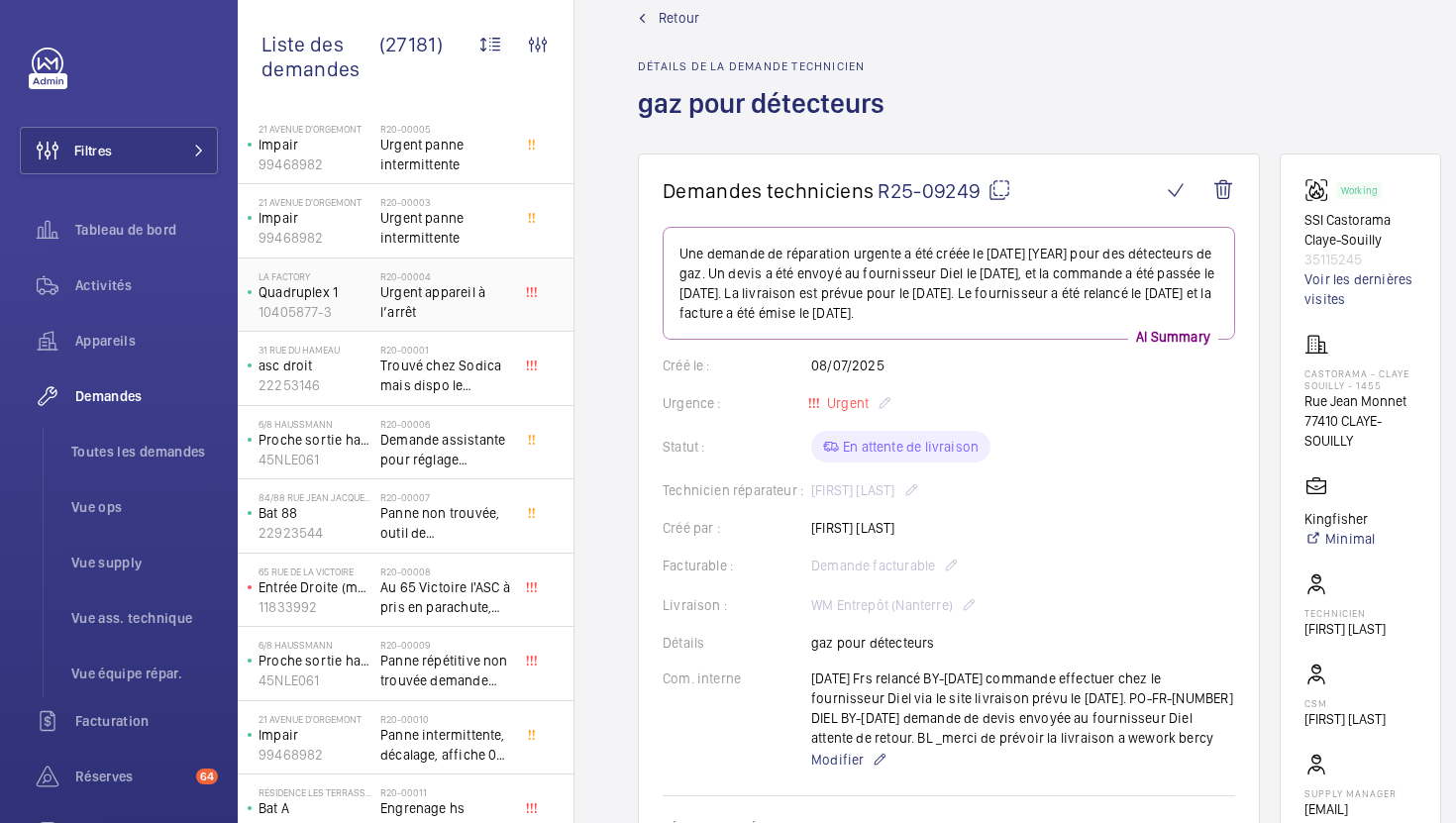 click on "La Factory   Quadruplex 1   10405877-3   R20-00004   Urgent appareil à l’arrêt" 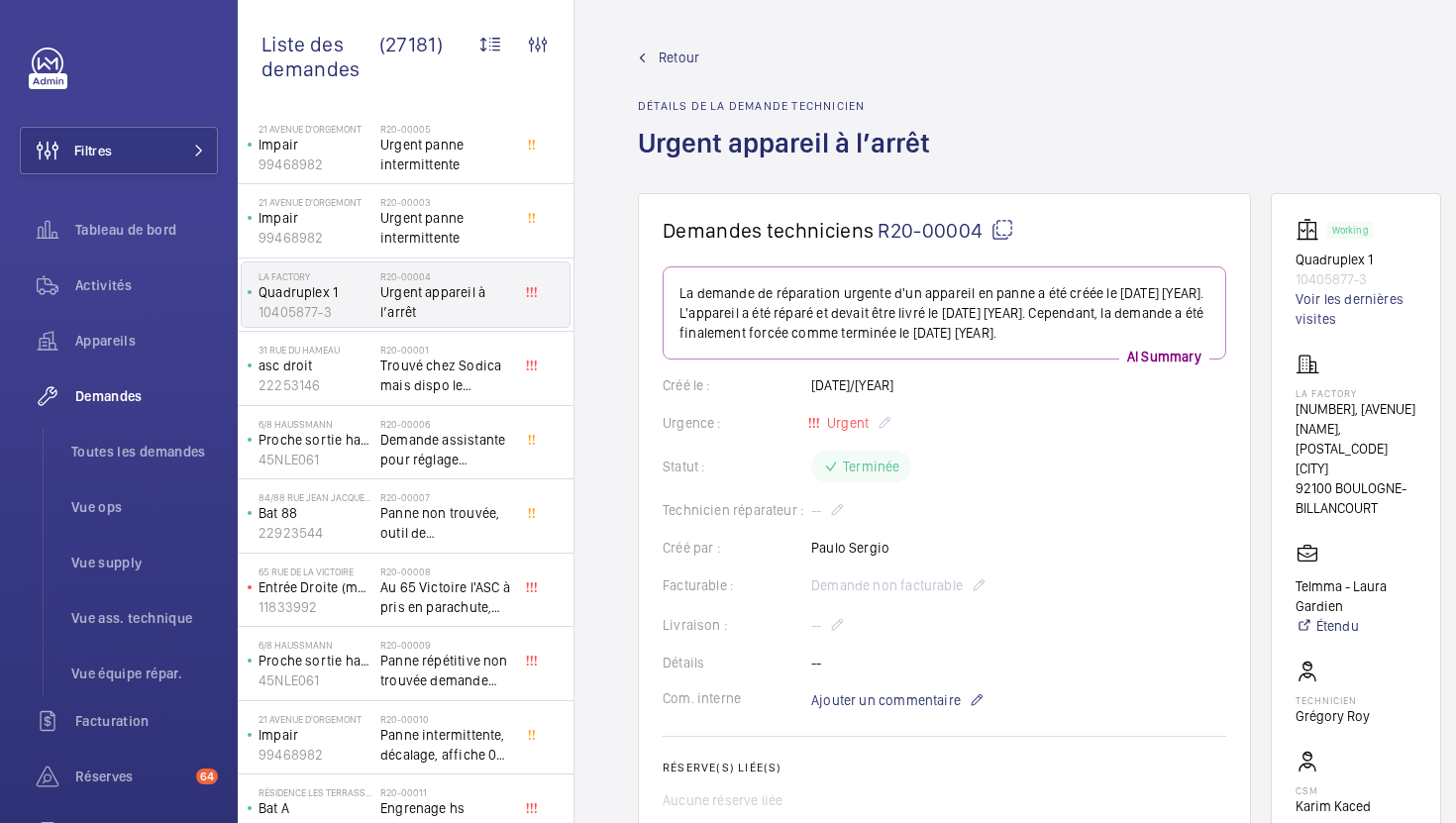 scroll, scrollTop: 107, scrollLeft: 0, axis: vertical 